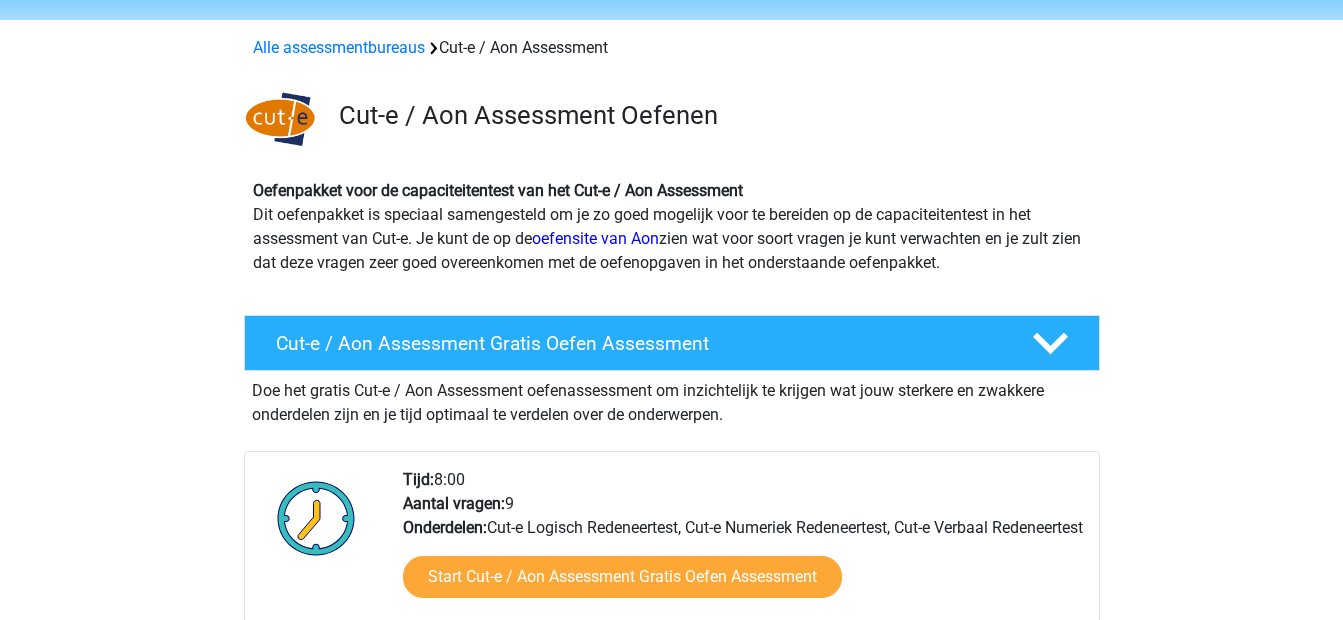 scroll, scrollTop: 0, scrollLeft: 0, axis: both 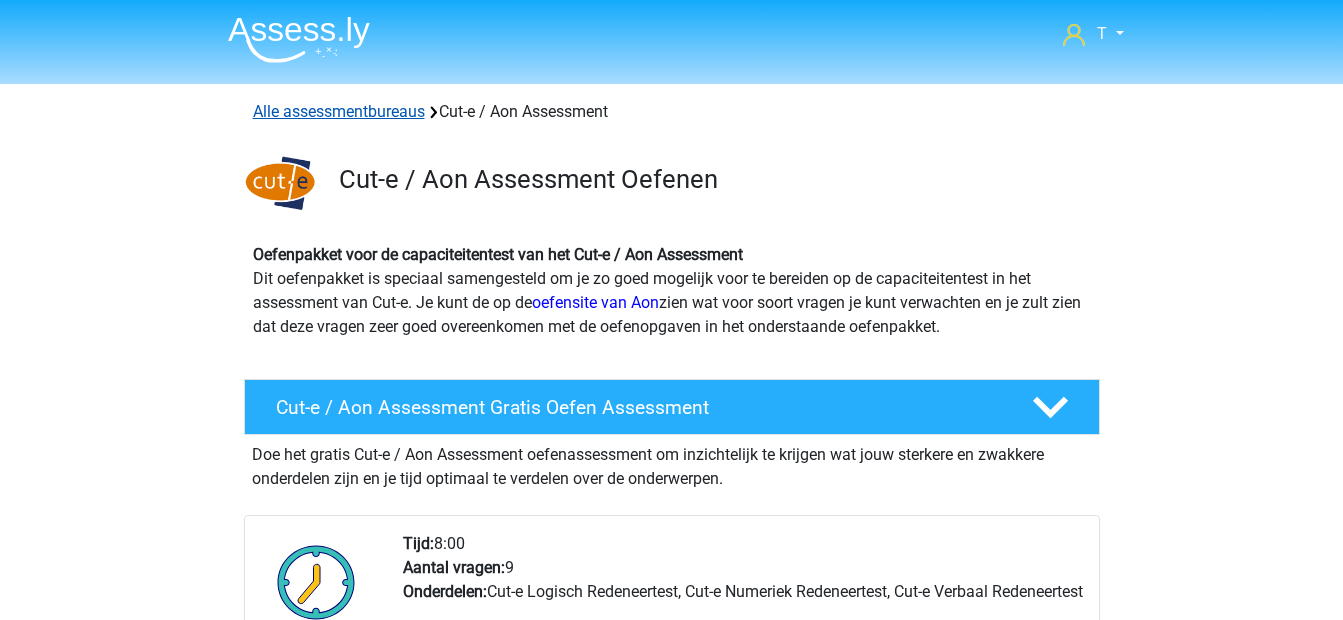 click on "Alle assessmentbureaus" at bounding box center (339, 111) 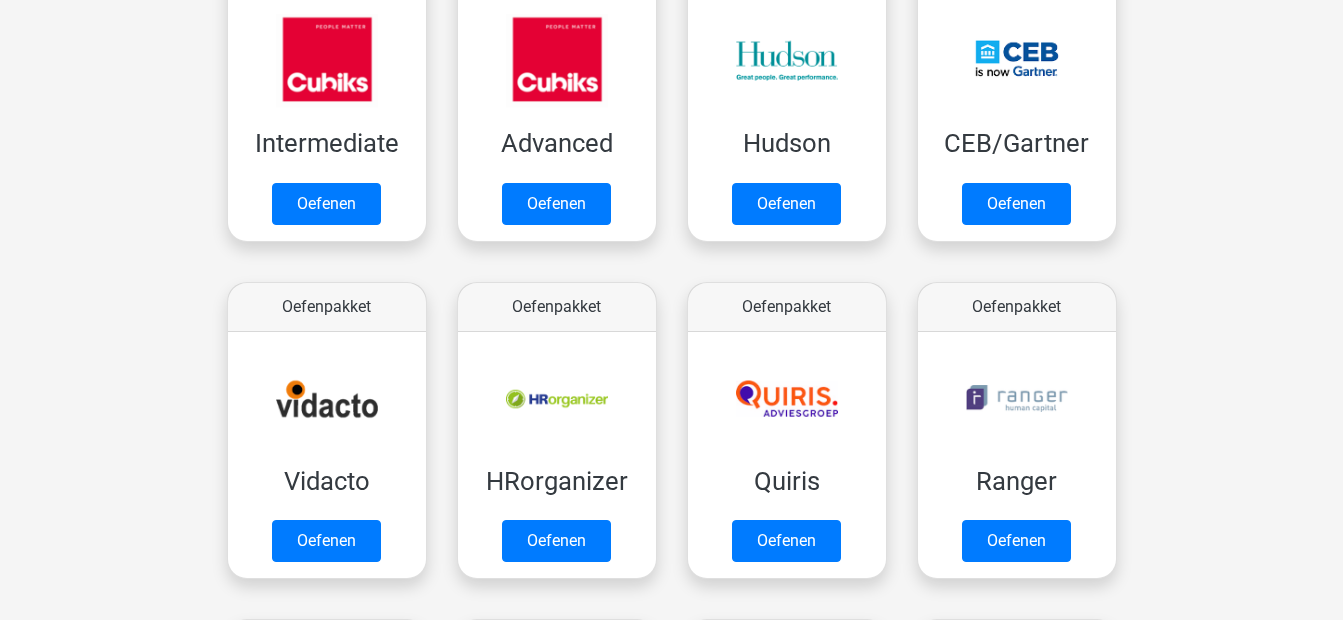 scroll, scrollTop: 851, scrollLeft: 0, axis: vertical 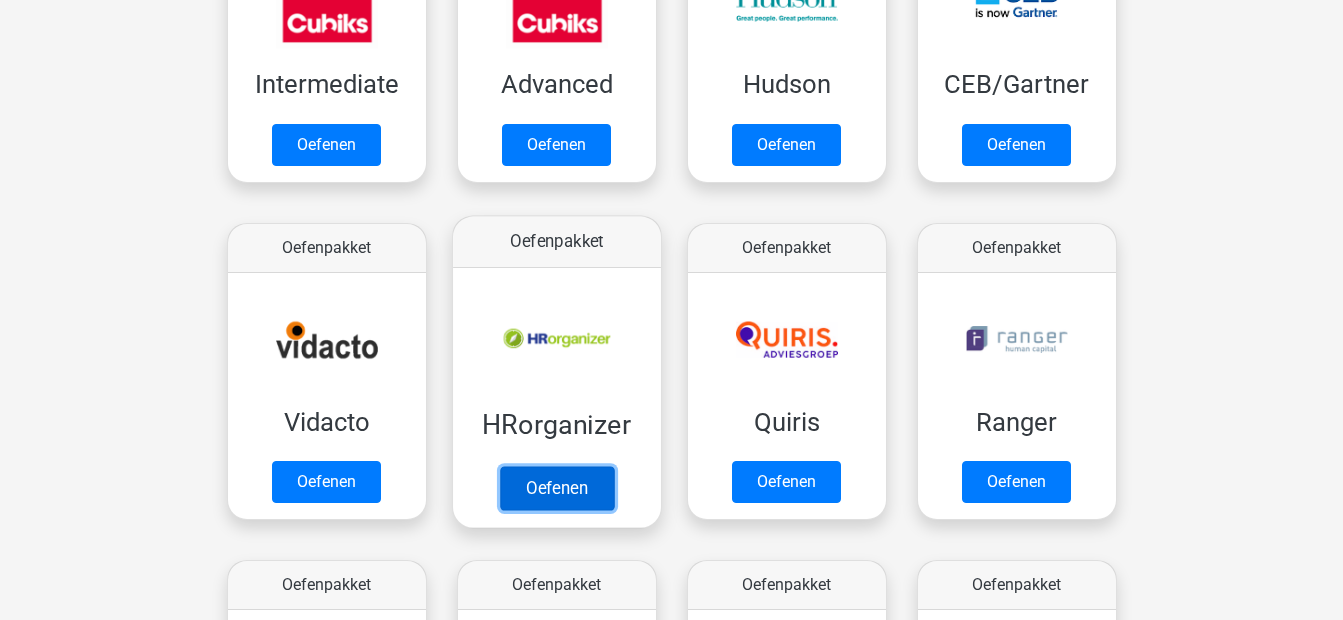click on "Oefenen" at bounding box center [556, 488] 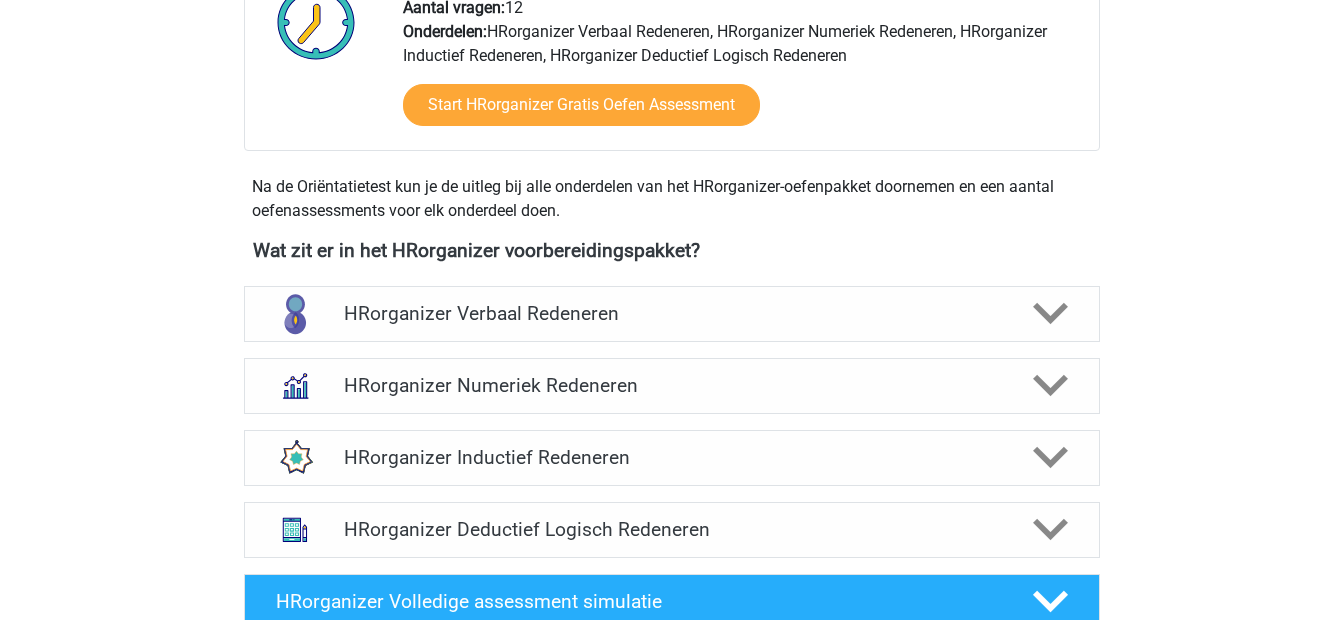 scroll, scrollTop: 667, scrollLeft: 0, axis: vertical 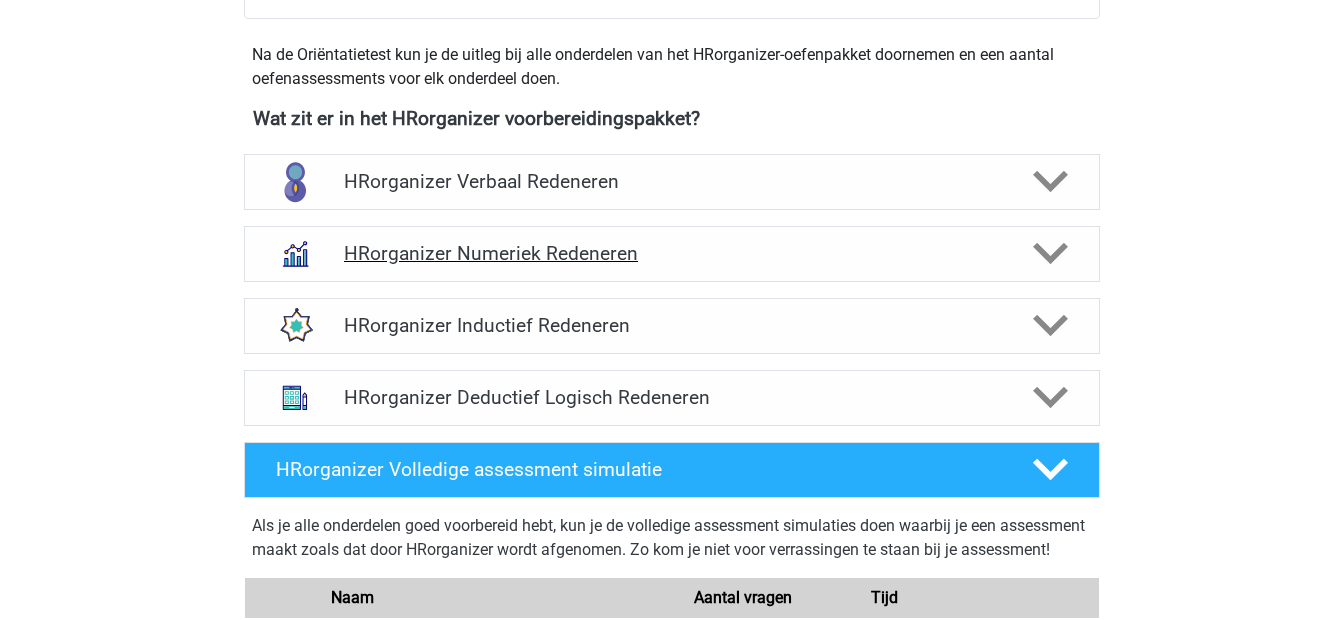 click 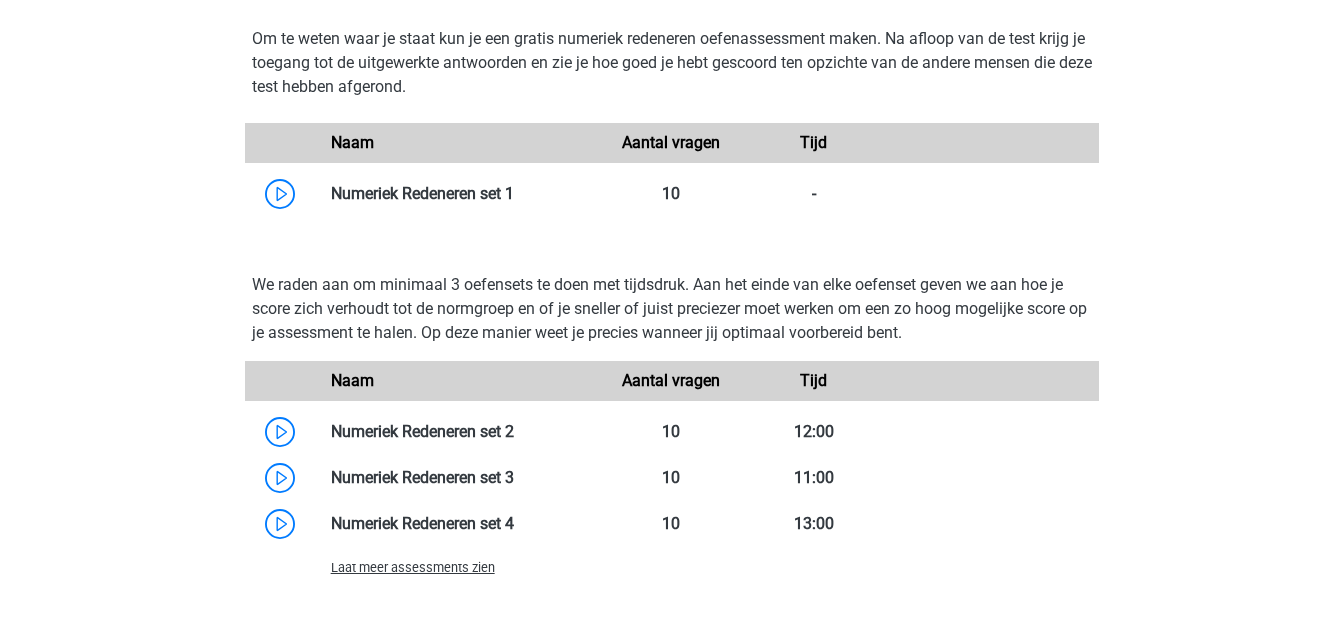 scroll, scrollTop: 1067, scrollLeft: 0, axis: vertical 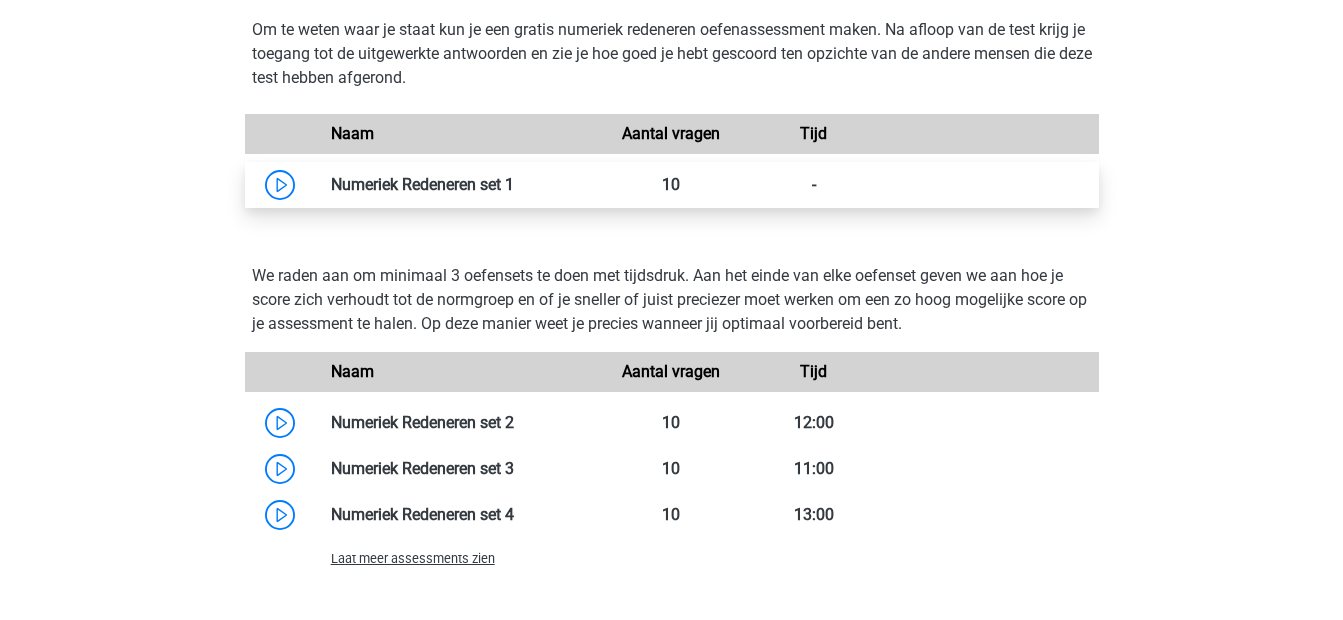 click at bounding box center [514, 184] 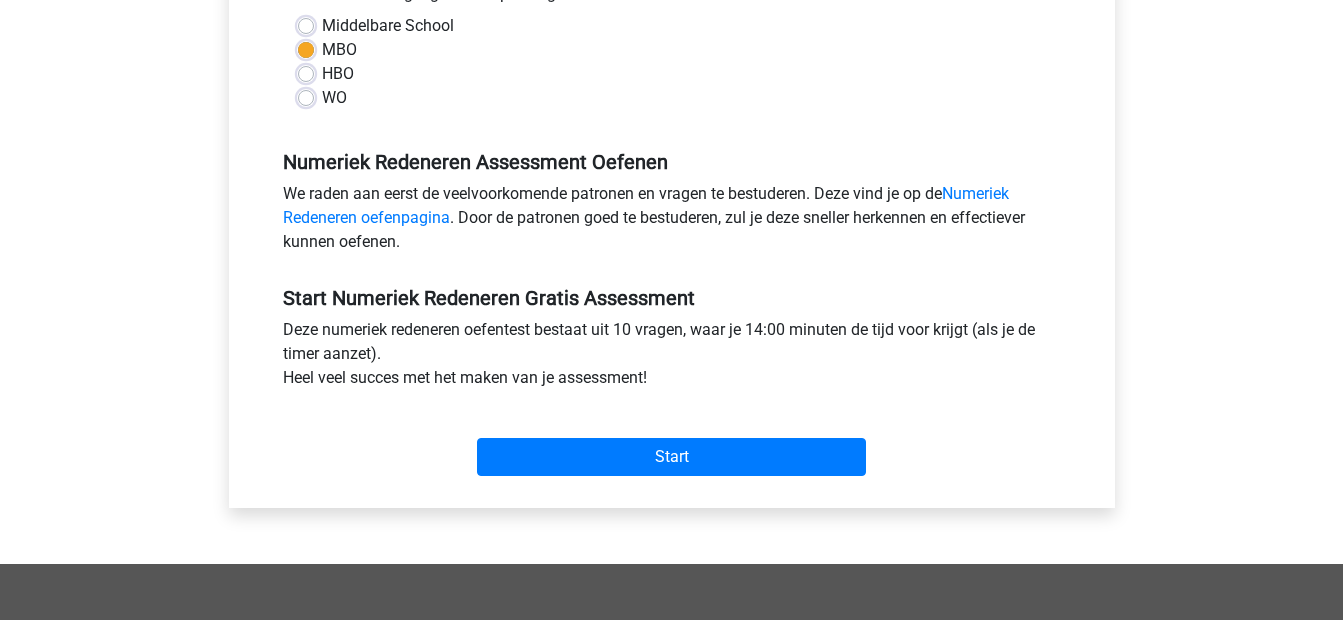 scroll, scrollTop: 533, scrollLeft: 0, axis: vertical 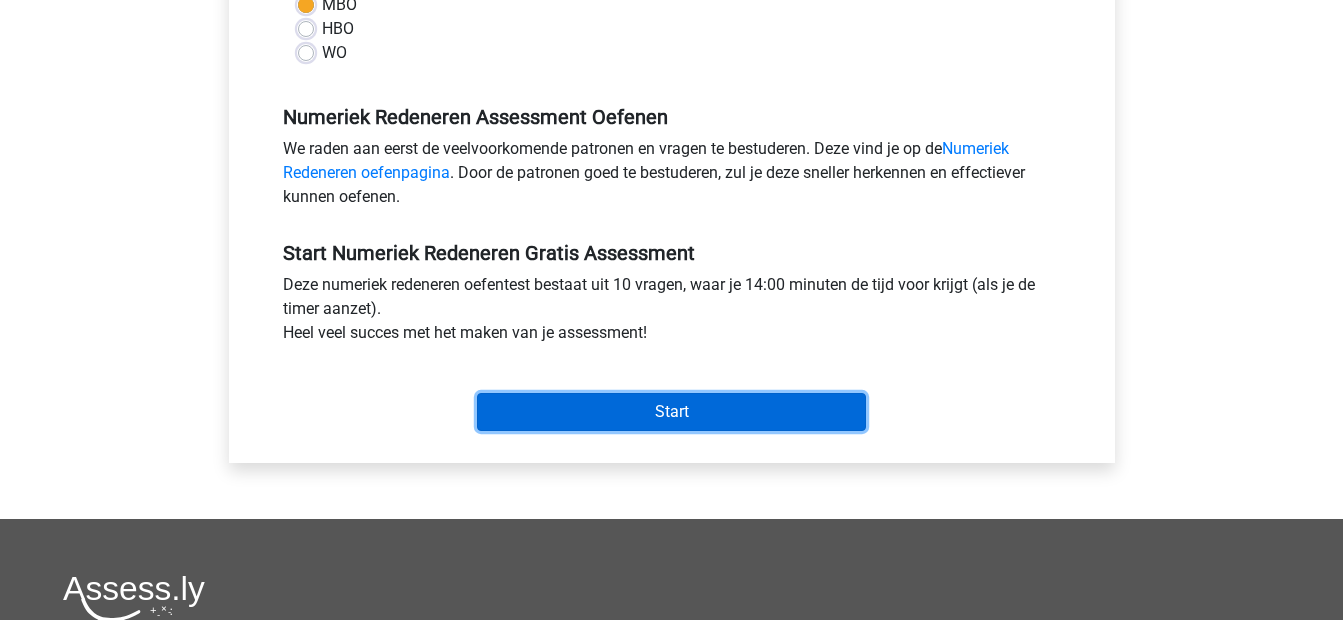click on "Start" at bounding box center [671, 412] 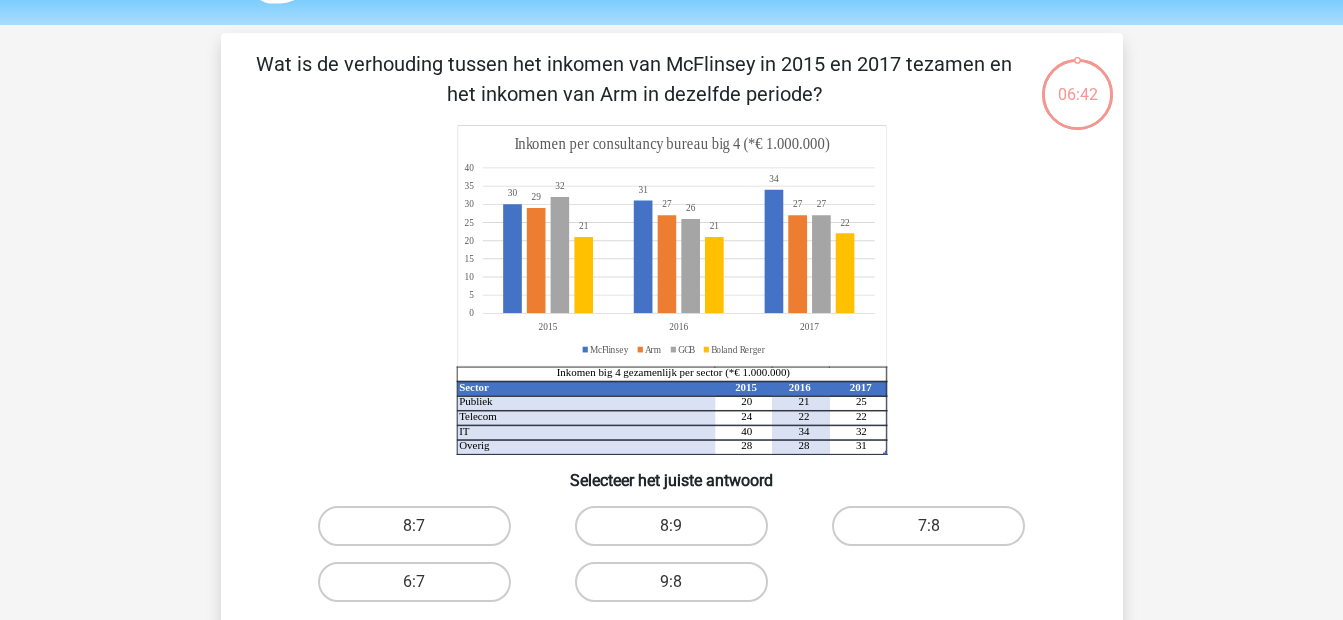 scroll, scrollTop: 0, scrollLeft: 0, axis: both 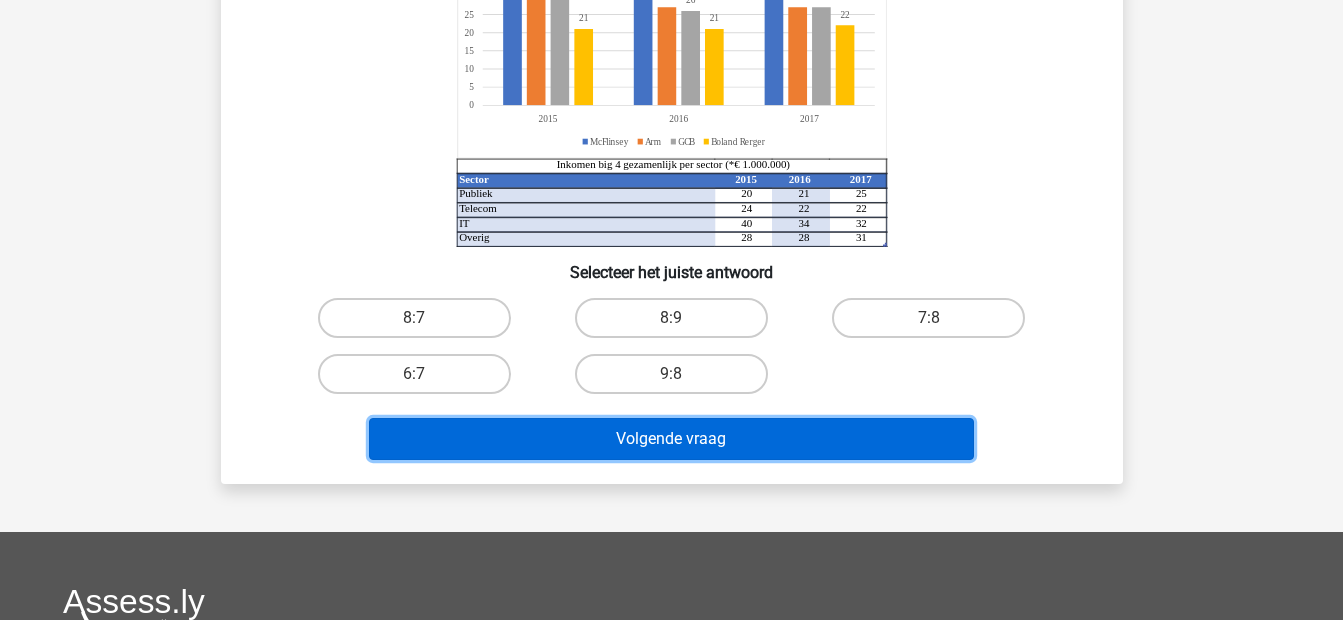 click on "Volgende vraag" at bounding box center [671, 439] 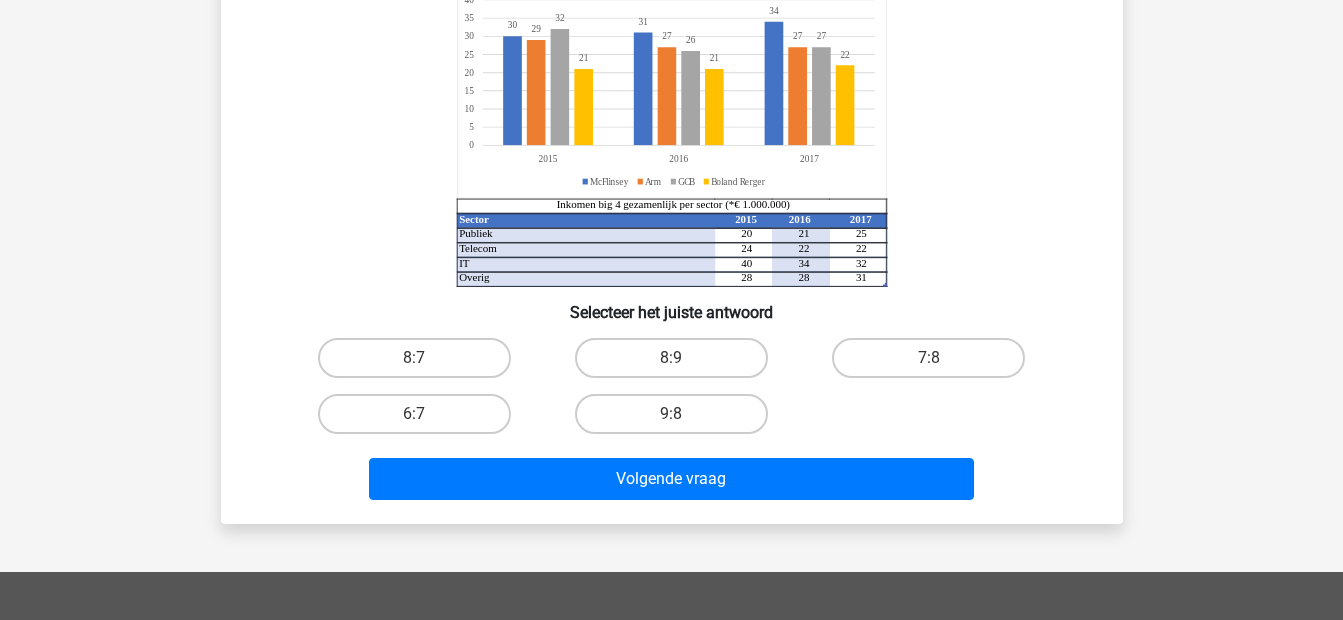 scroll, scrollTop: 267, scrollLeft: 0, axis: vertical 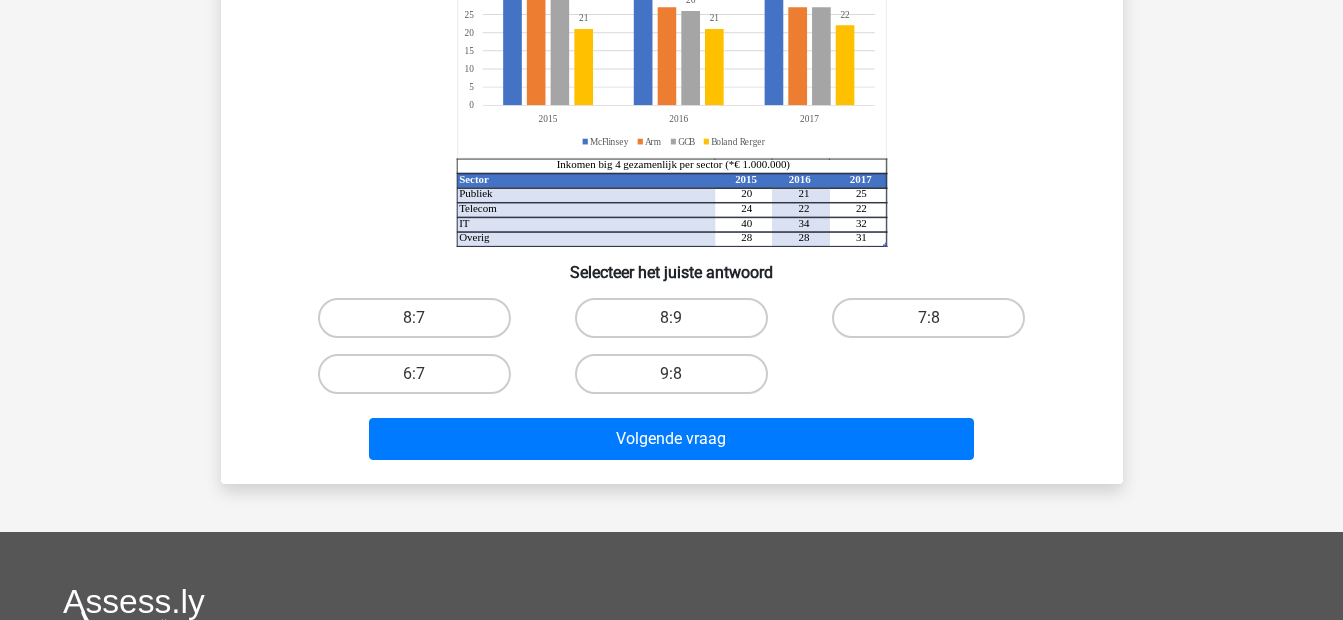 click on "Sector 2015 2016 2017 Publiek 20 21 25 Telecom 24 22 22 IT 40 34 32 Overig 28 28 31 Inkomen big 4 gezamenlijk per sector (*€ 1.000.000) 30   31   34   29   2727   32   26   27   2121   22   0   5   10   15   20   25   30   35   40   201520162017 Inkomen per consultancy bureau big 4 (*€ 1.000.000) McFlinsey Arm GCB Boland Rerger" 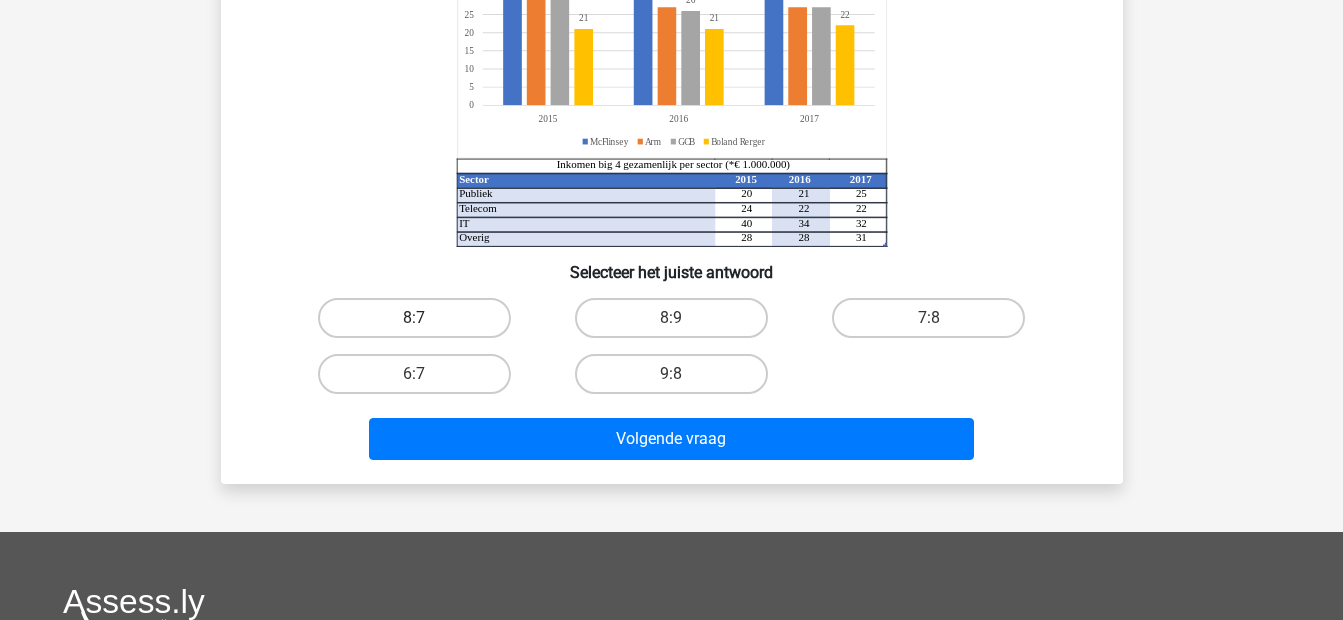 click on "8:7" at bounding box center (414, 318) 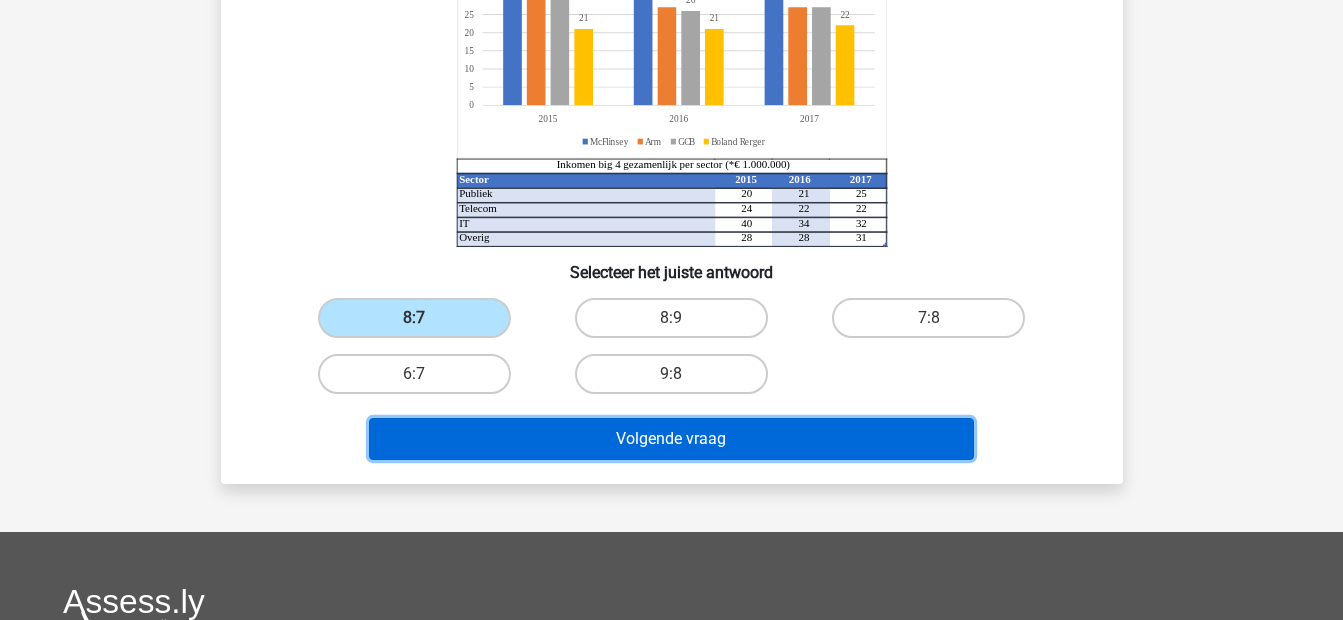 click on "Volgende vraag" at bounding box center [671, 439] 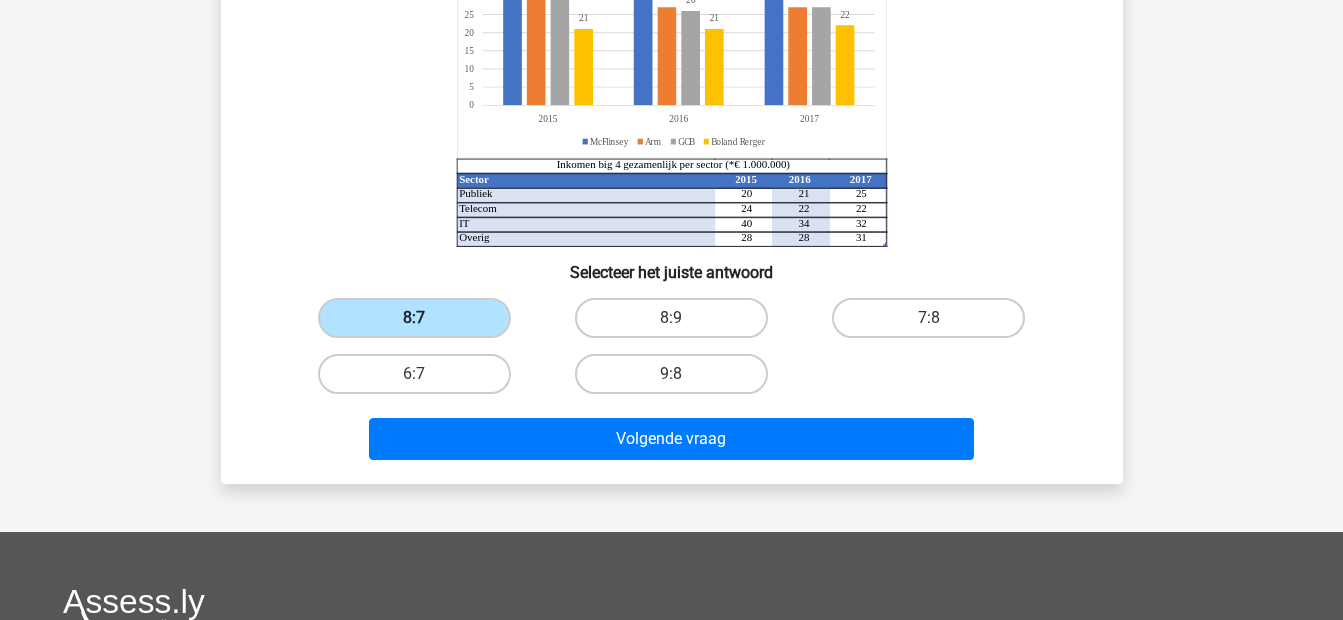 click on "8:7" at bounding box center (414, 318) 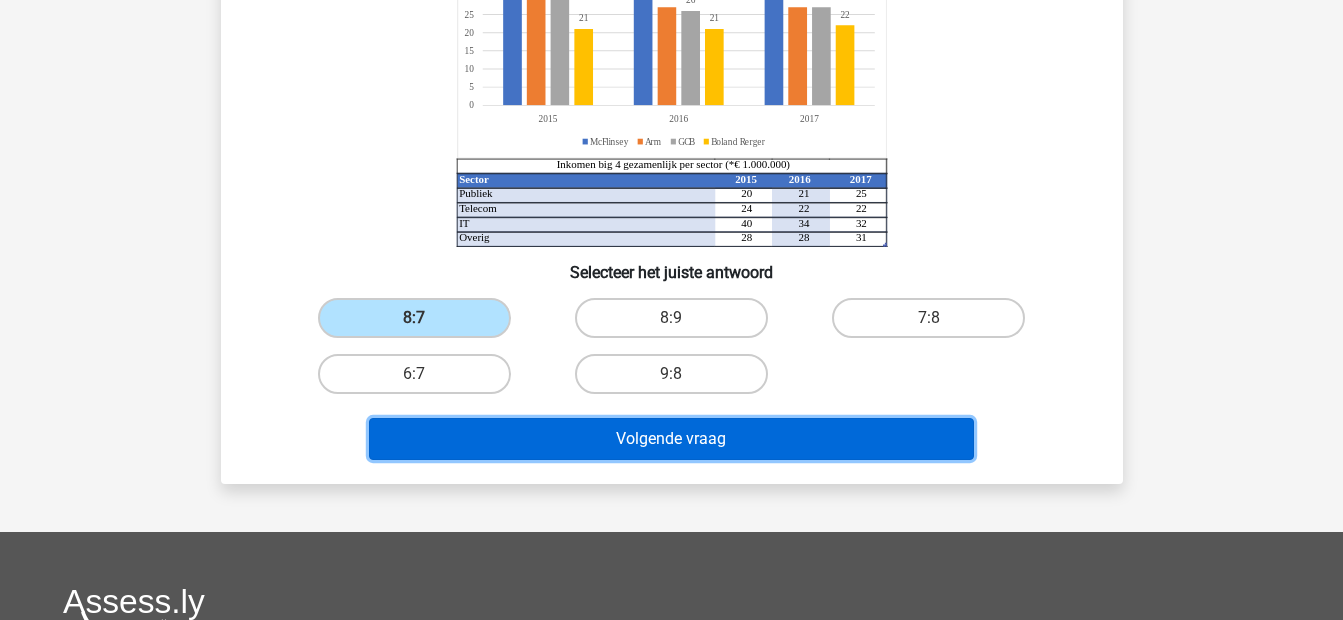 click on "Volgende vraag" at bounding box center (671, 439) 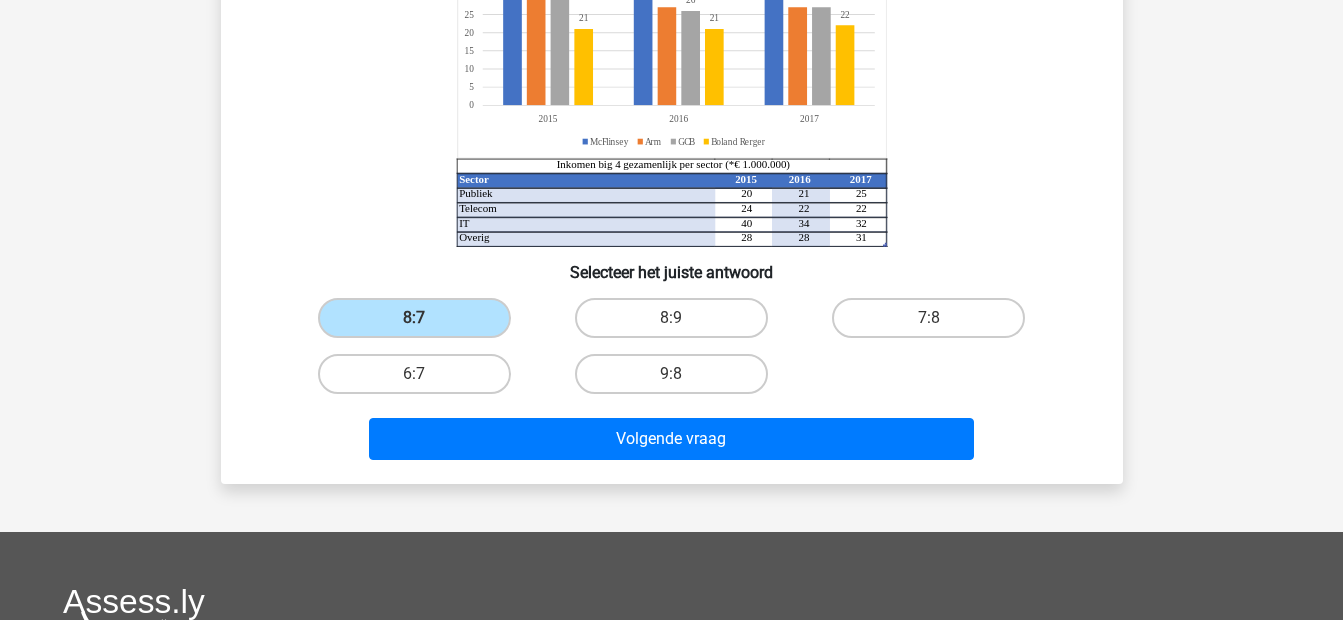 click on "Sector 2015 2016 2017 Publiek 20 21 25 Telecom 24 22 22 IT 40 34 32 Overig 28 28 31 Inkomen big 4 gezamenlijk per sector (*€ 1.000.000) 30   31   34   29   2727   32   26   27   2121   22   0   5   10   15   20   25   30   35   40   201520162017 Inkomen per consultancy bureau big 4 (*€ 1.000.000) McFlinsey Arm GCB Boland Rerger" 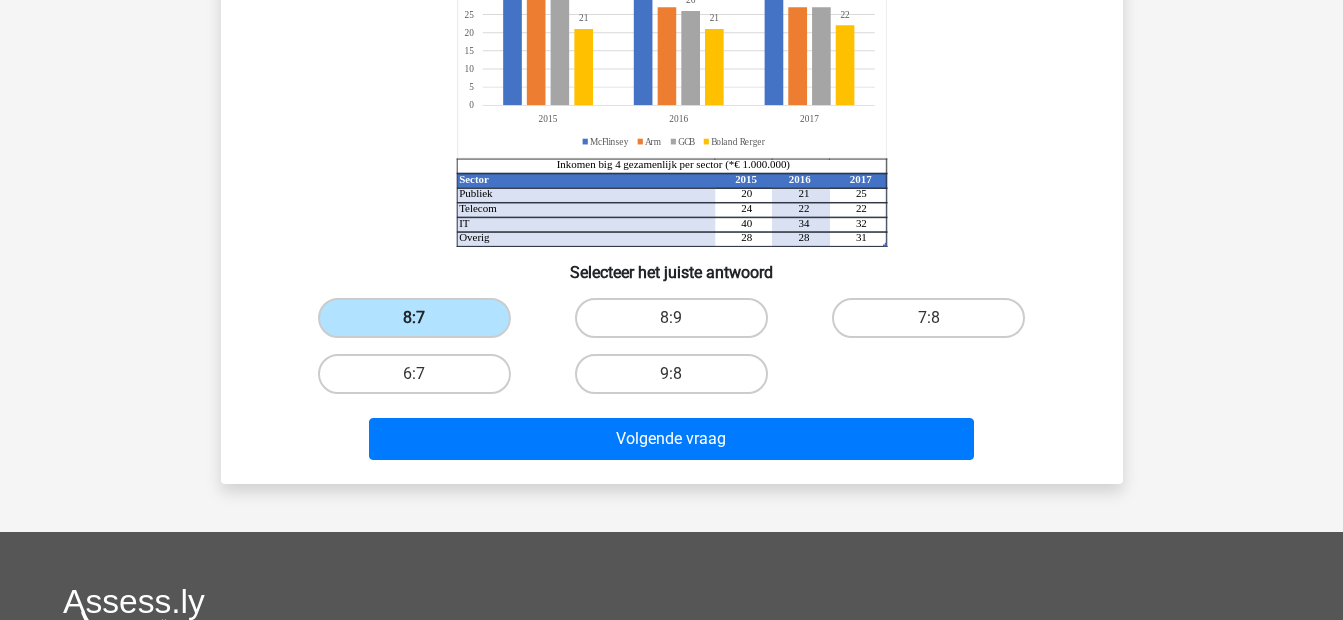 click on "8:7" at bounding box center [414, 318] 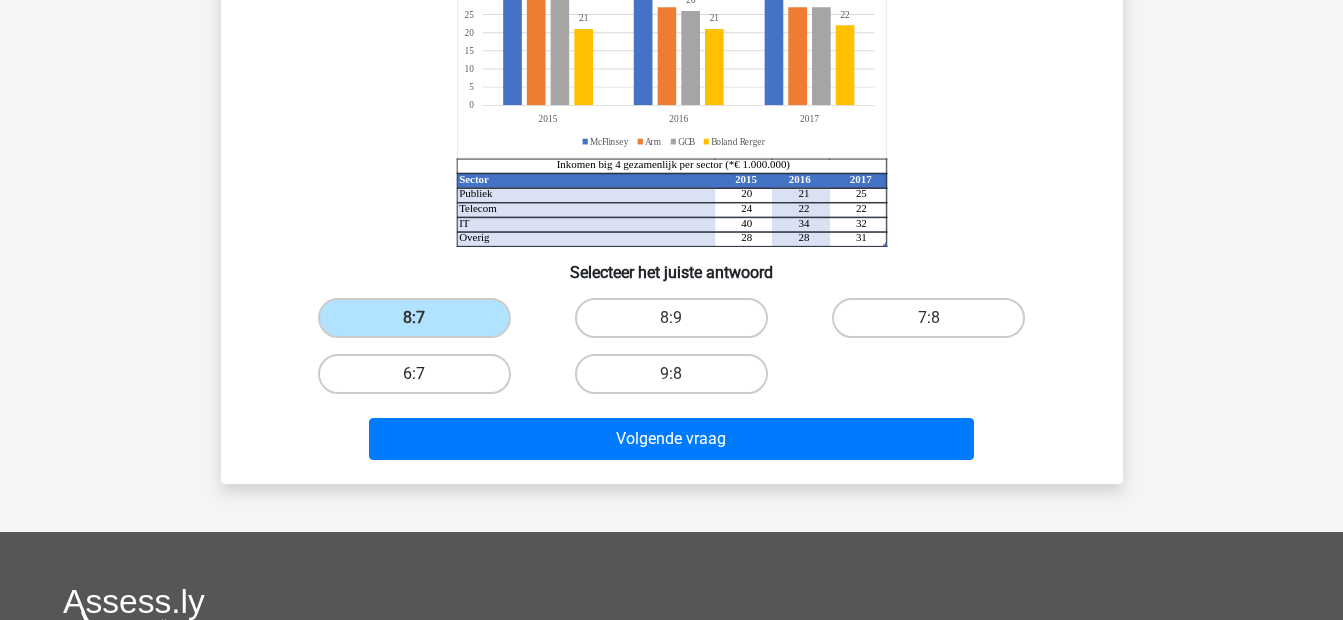 click on "6:7" at bounding box center (414, 374) 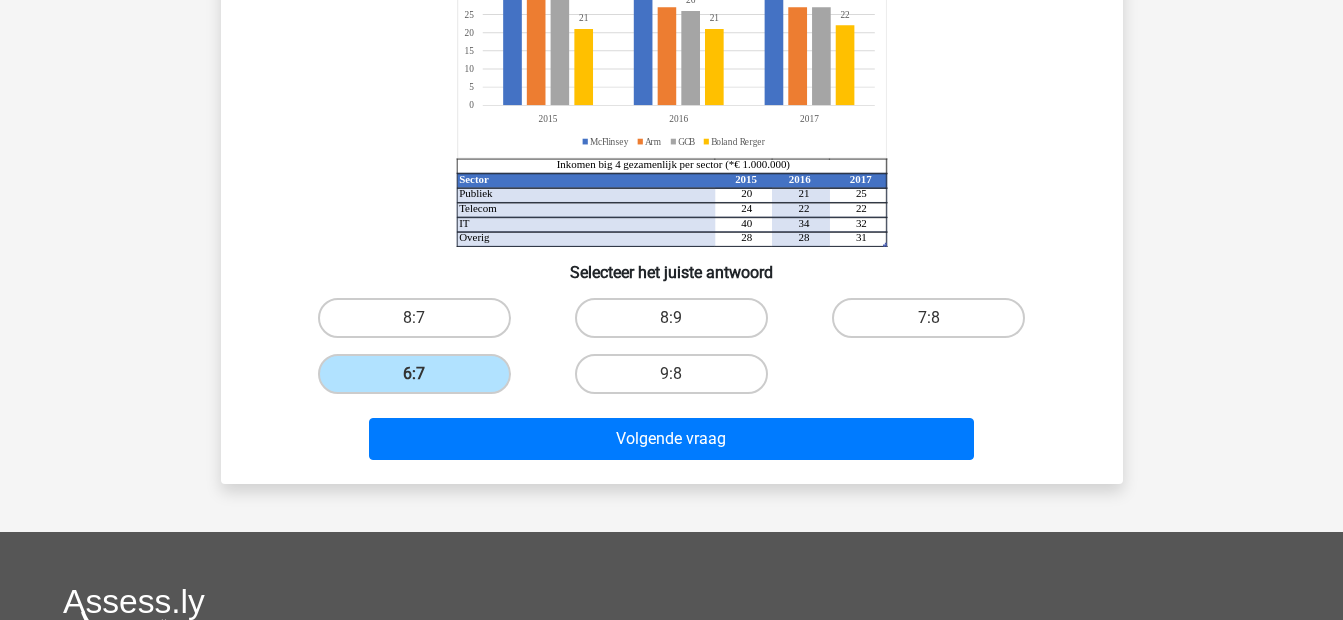 click on "Wat is de verhouding tussen het inkomen van McFlinsey in 2015 en 2017 tezamen en het inkomen van Arm in dezelfde periode?
Sector 2015 2016 2017 Publiek 20 21 25 Telecom 24 22 22 IT 40 34 32 Overig 28 28 31 Inkomen big 4 gezamenlijk per sector (*€ 1.000.000) 30   31   34   29   2727   32   26   27   2121   22   0   5   10   15   20   25   30   35   40   201520162017 Inkomen per consultancy bureau big 4 (*€ 1.000.000) McFlinsey Arm GCB Boland Rerger
Selecteer het juiste antwoord" at bounding box center (672, 154) 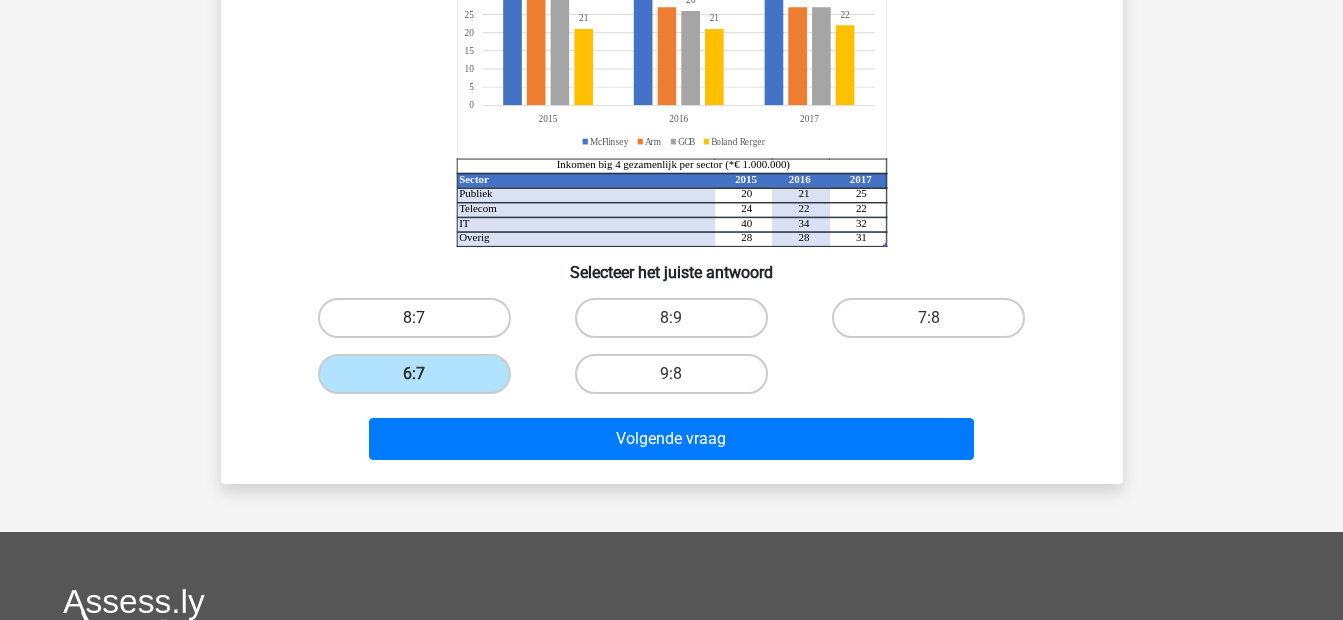click on "8:7" at bounding box center (414, 318) 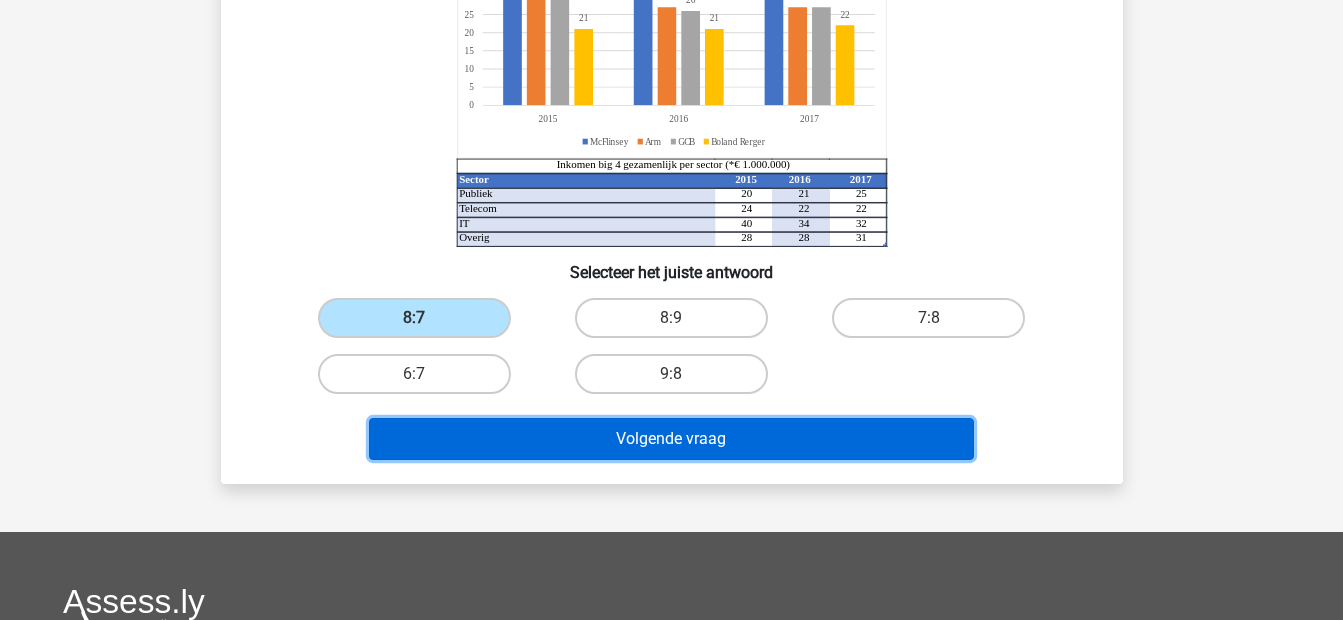 click on "Volgende vraag" at bounding box center [671, 439] 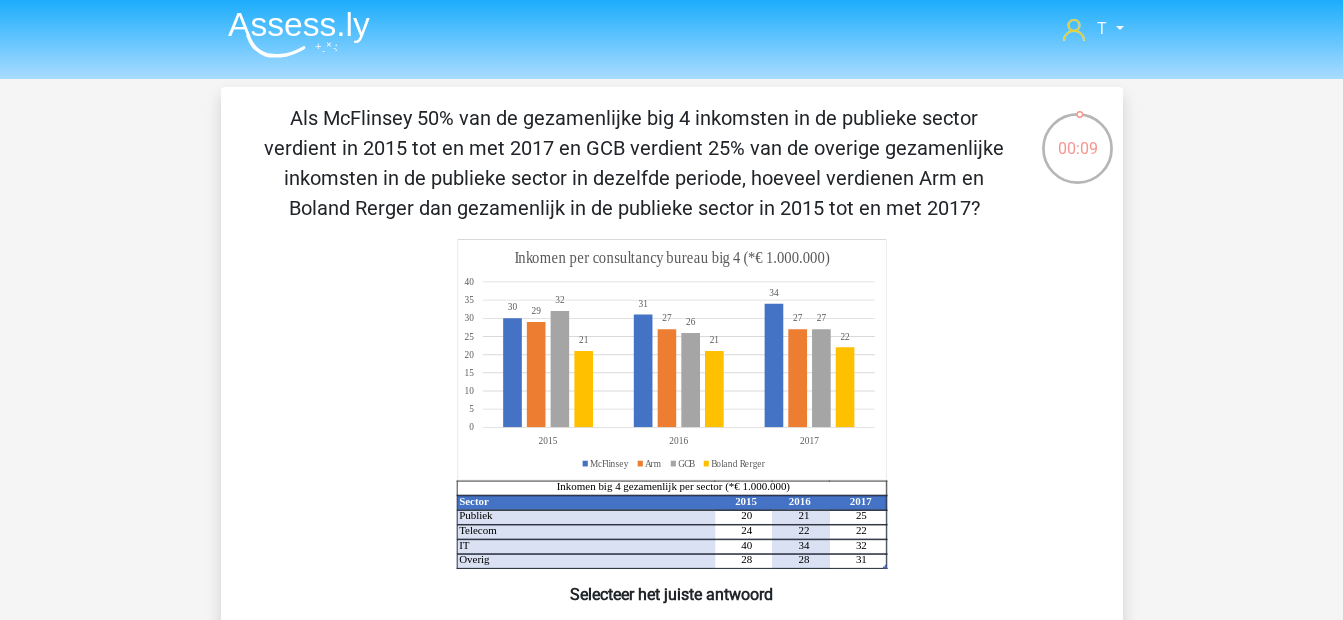 scroll, scrollTop: 0, scrollLeft: 0, axis: both 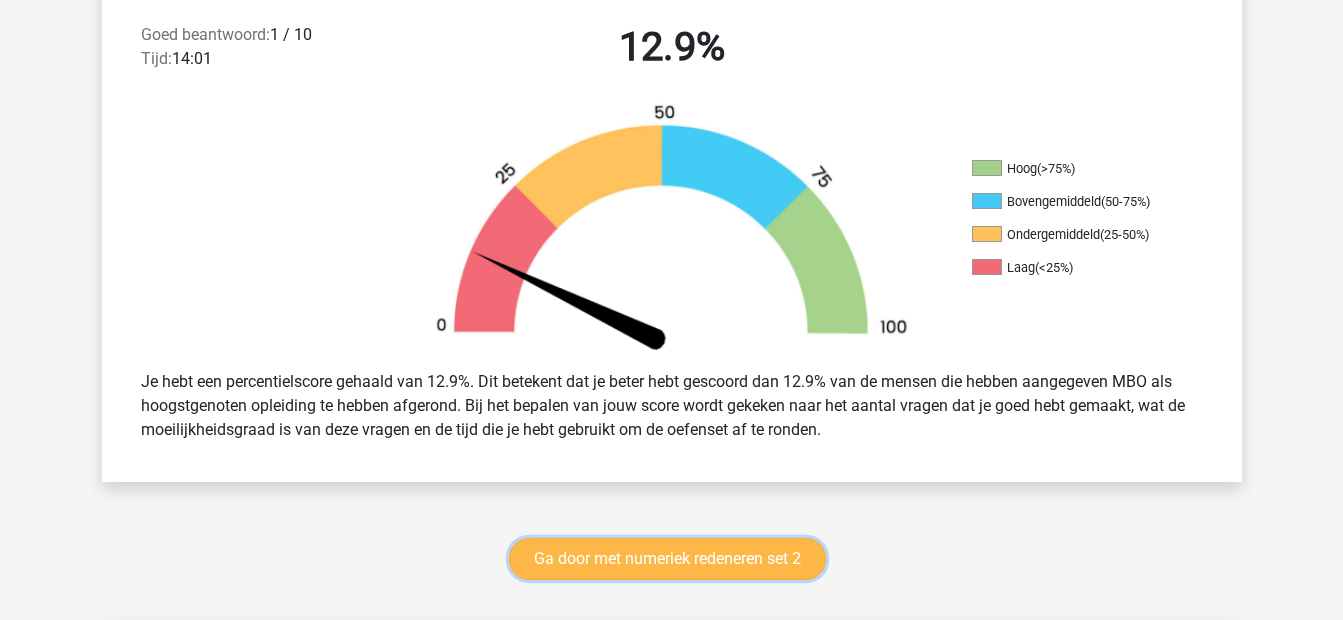 click on "Ga door met numeriek redeneren set 2" at bounding box center [667, 559] 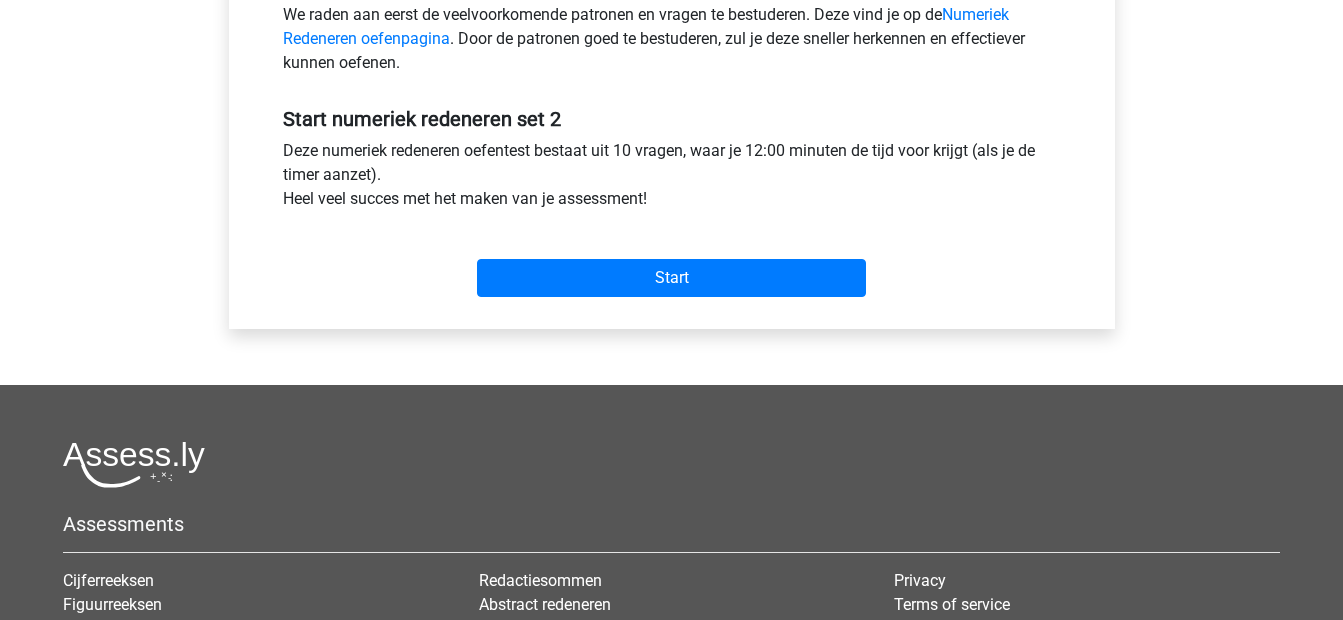 scroll, scrollTop: 533, scrollLeft: 0, axis: vertical 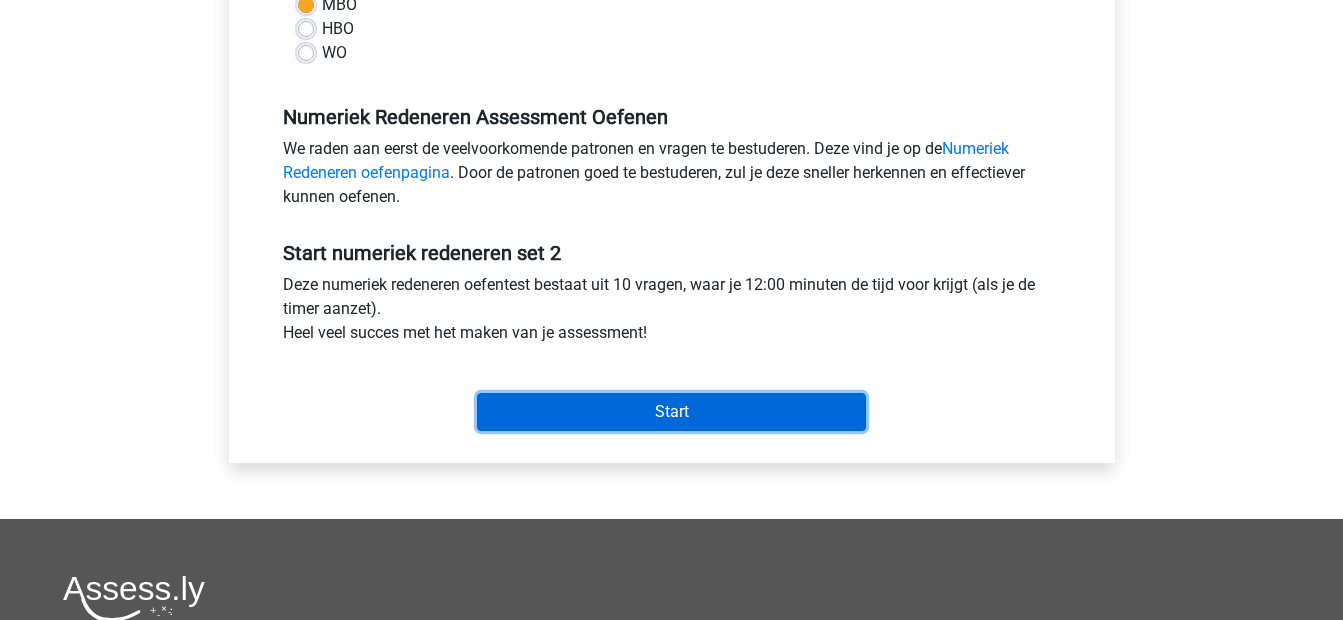 click on "Start" at bounding box center (671, 412) 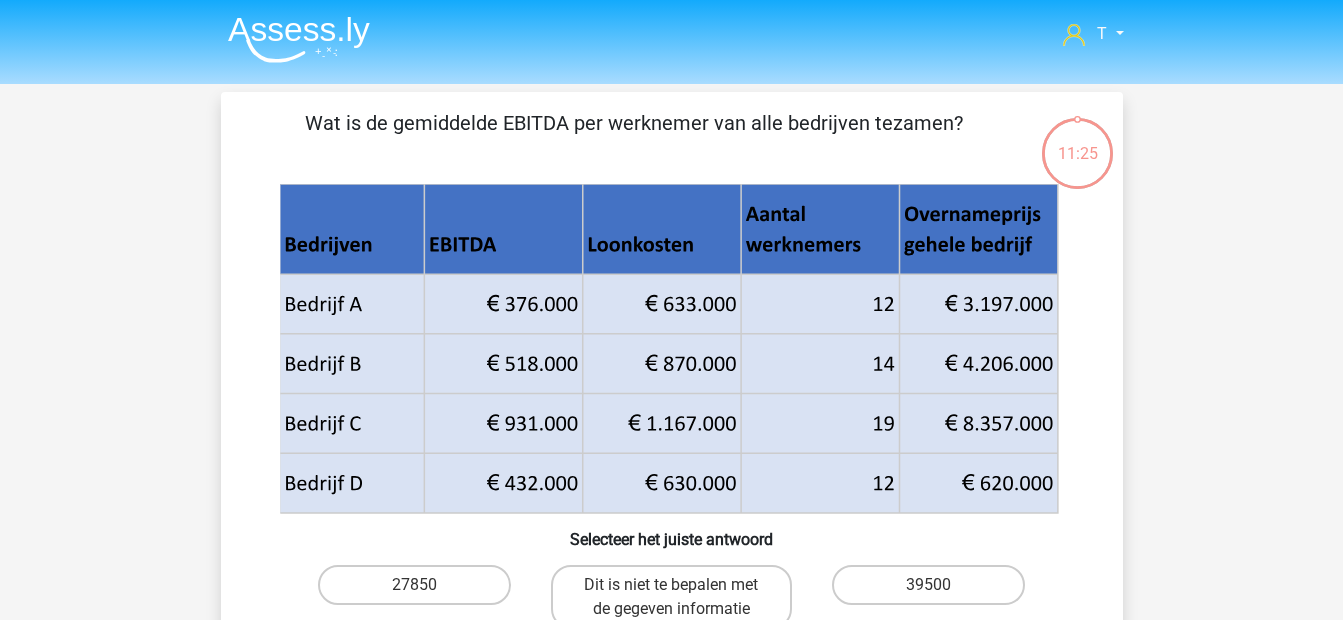 scroll, scrollTop: 133, scrollLeft: 0, axis: vertical 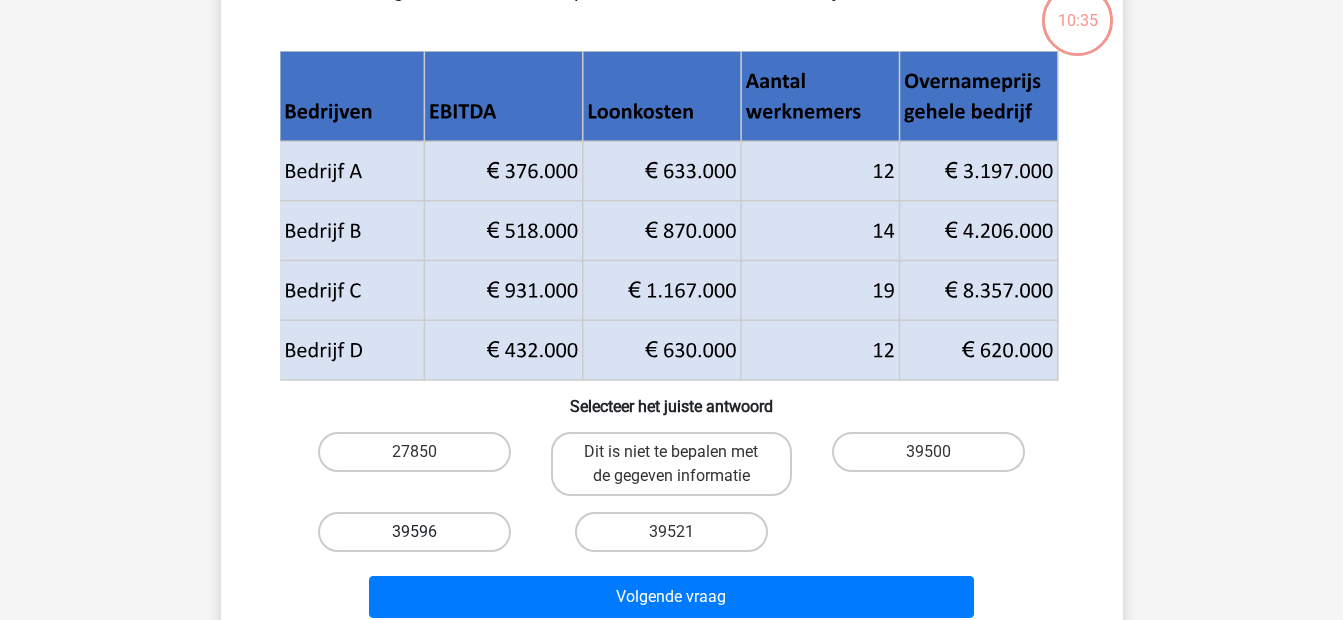 click on "39596" at bounding box center [414, 532] 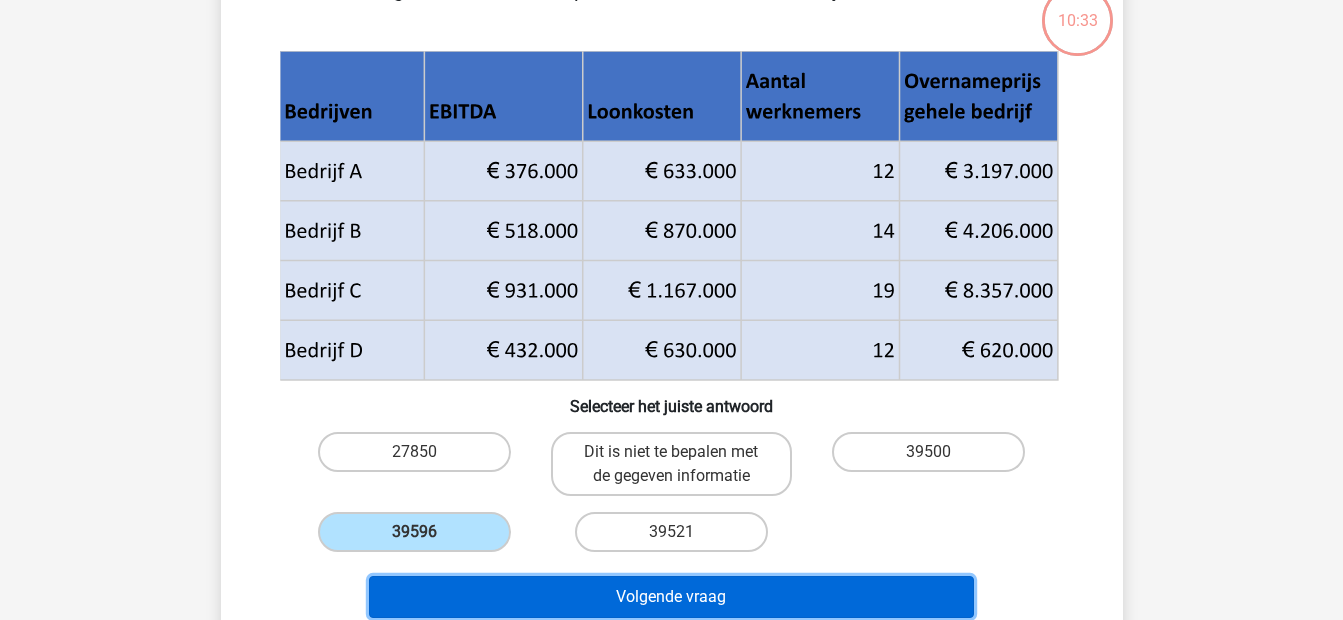 click on "Volgende vraag" at bounding box center [671, 597] 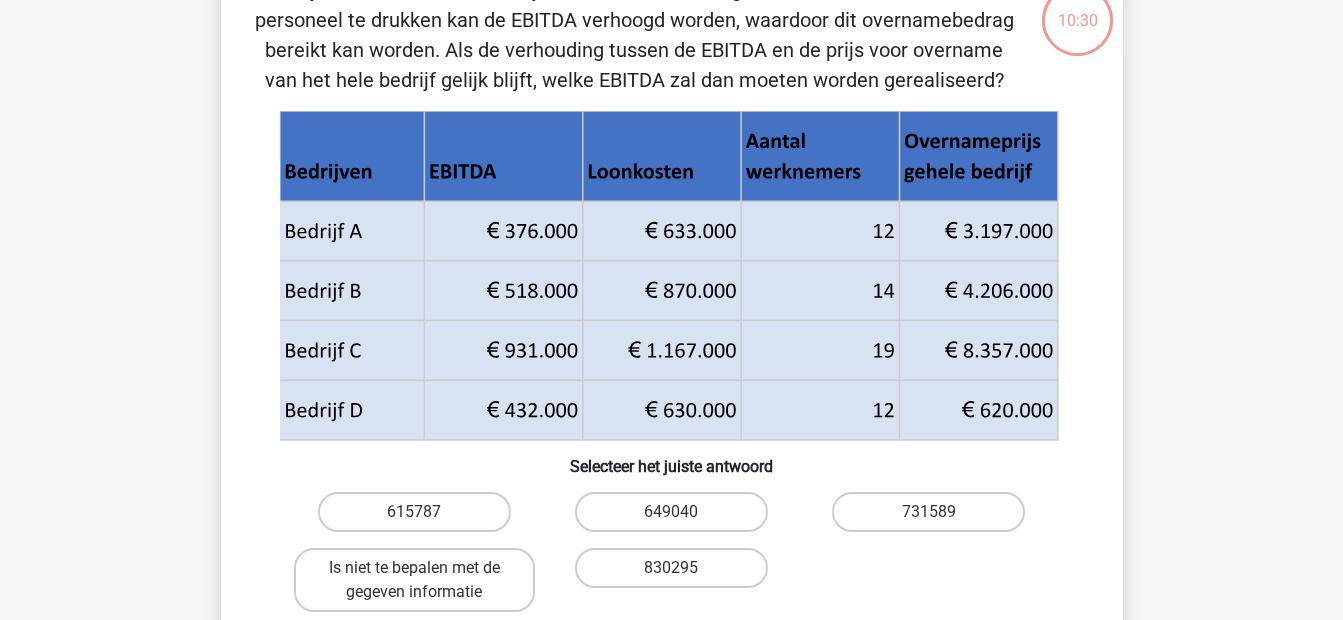 scroll, scrollTop: 0, scrollLeft: 0, axis: both 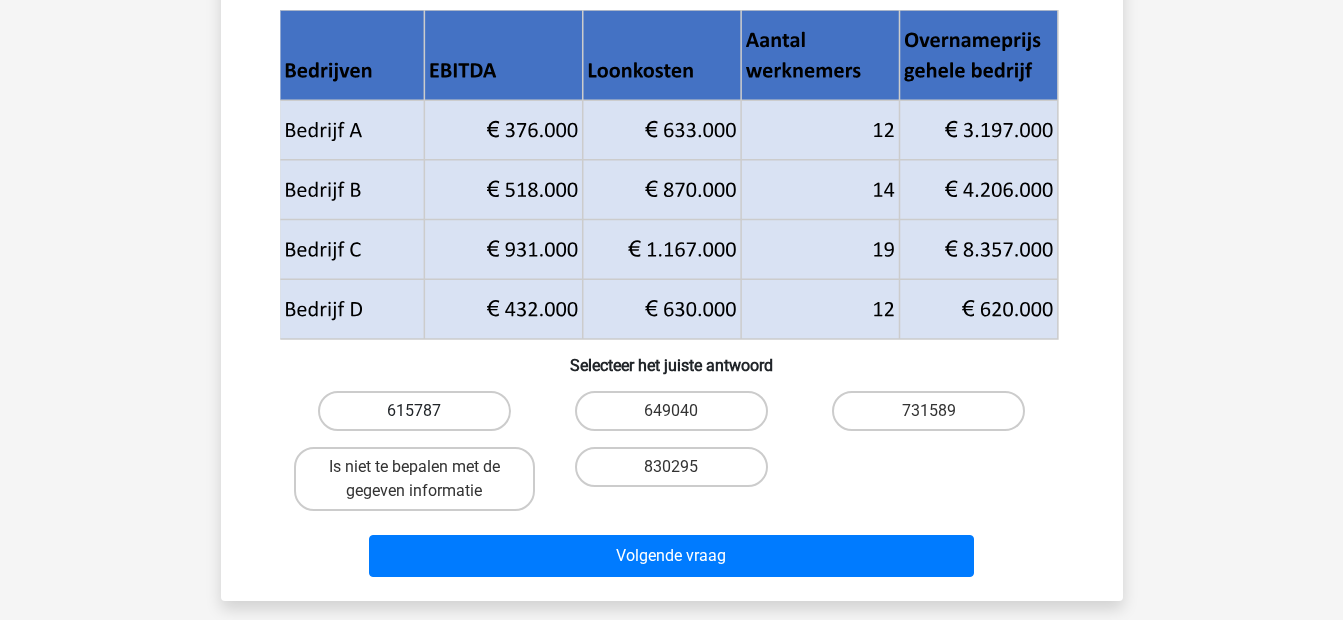 click on "615787" at bounding box center [414, 411] 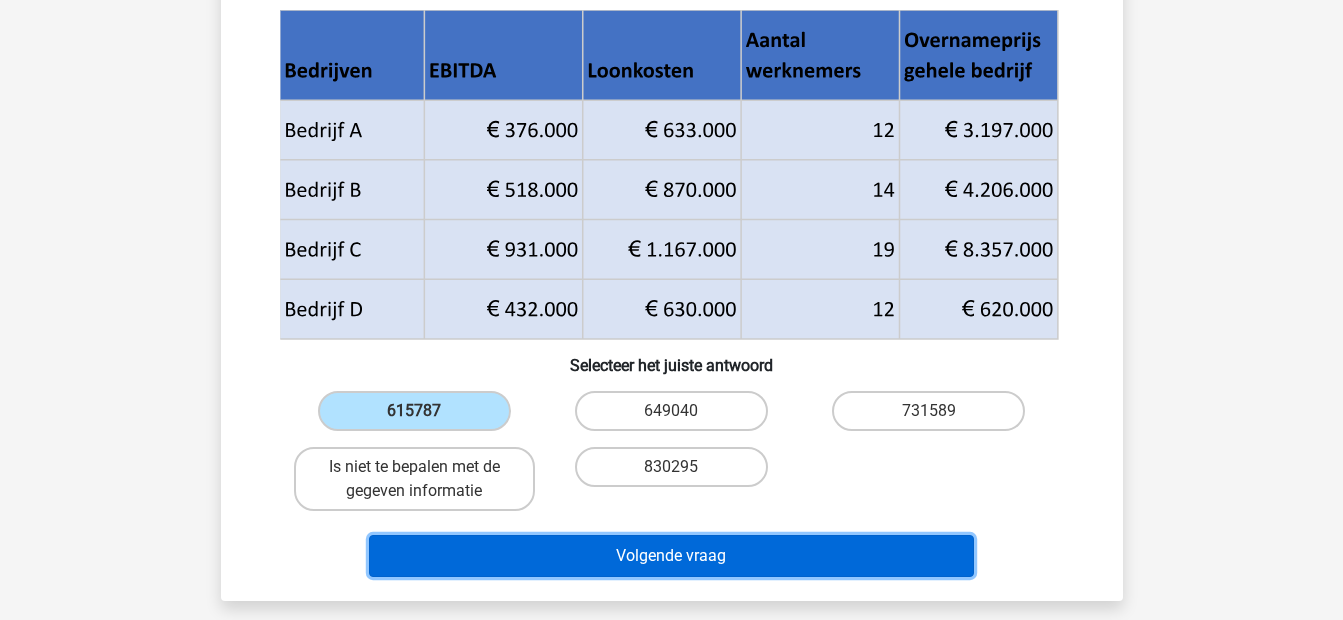 click on "Volgende vraag" at bounding box center [671, 556] 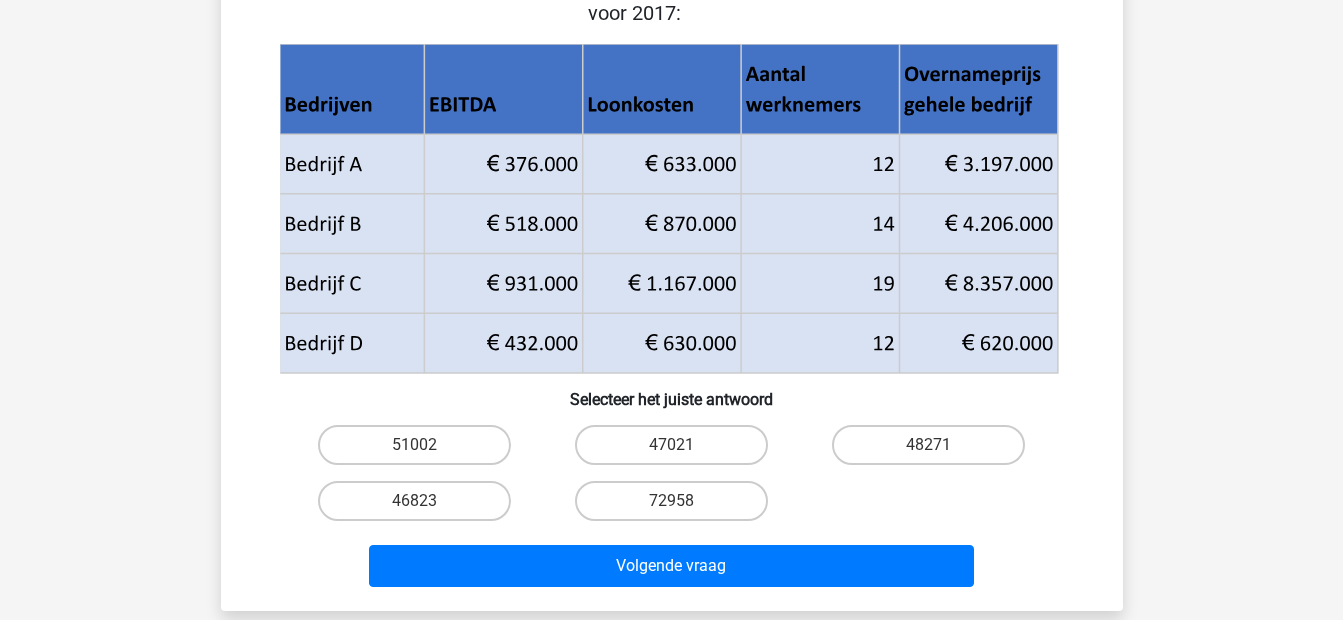 scroll, scrollTop: 267, scrollLeft: 0, axis: vertical 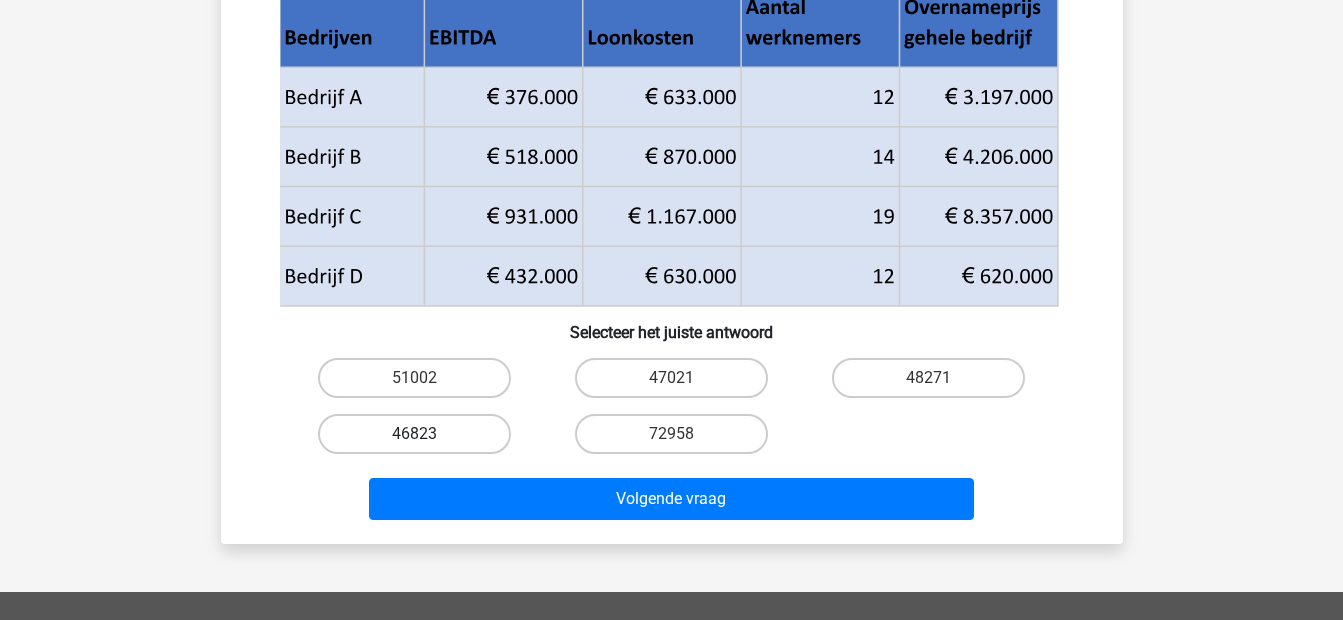 click on "46823" at bounding box center (414, 434) 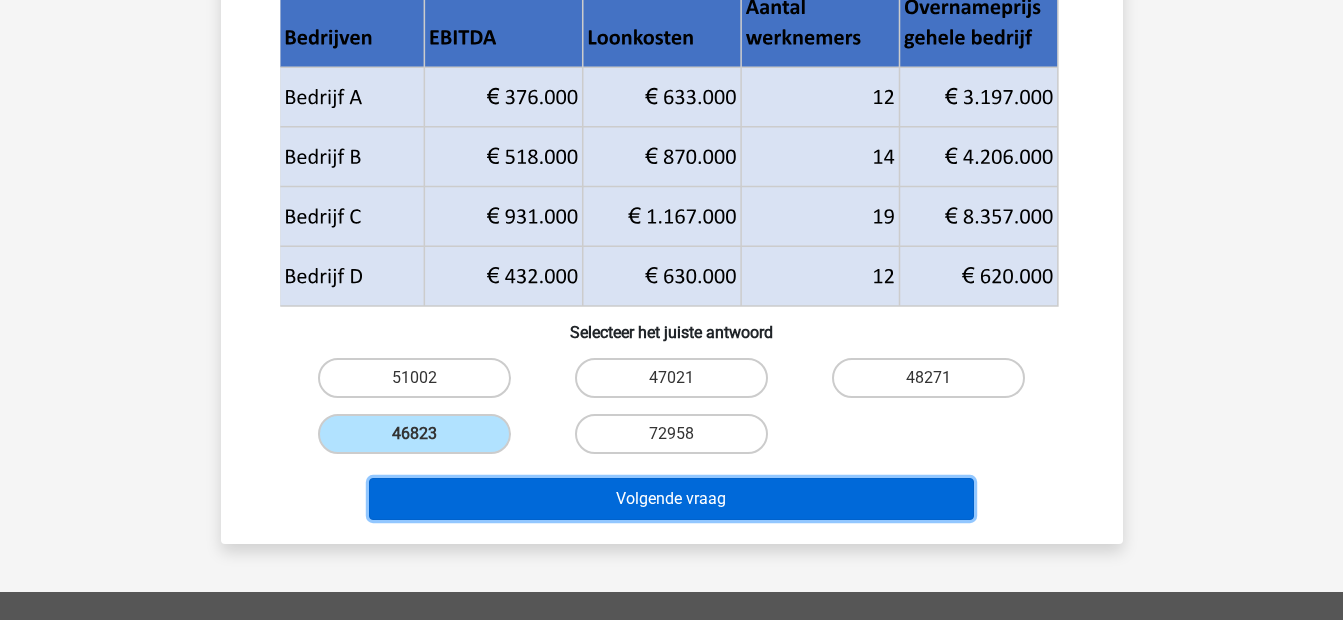 click on "Volgende vraag" at bounding box center [671, 499] 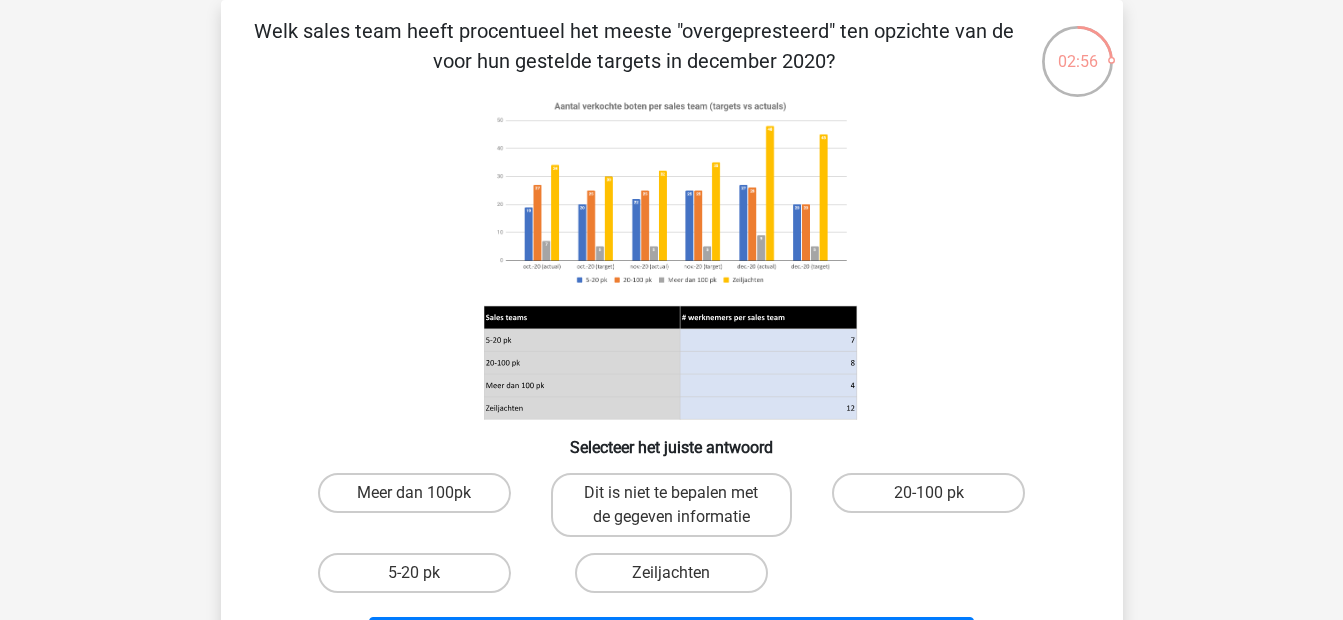 scroll, scrollTop: 0, scrollLeft: 0, axis: both 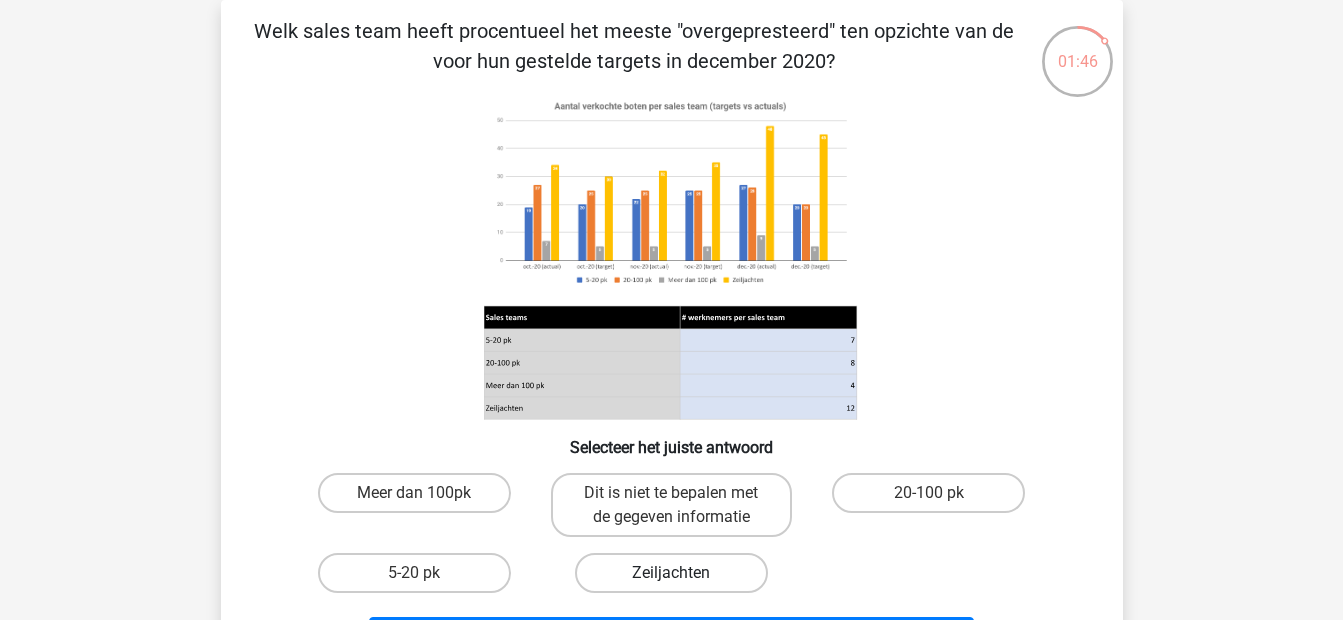 click on "Zeiljachten" at bounding box center (671, 573) 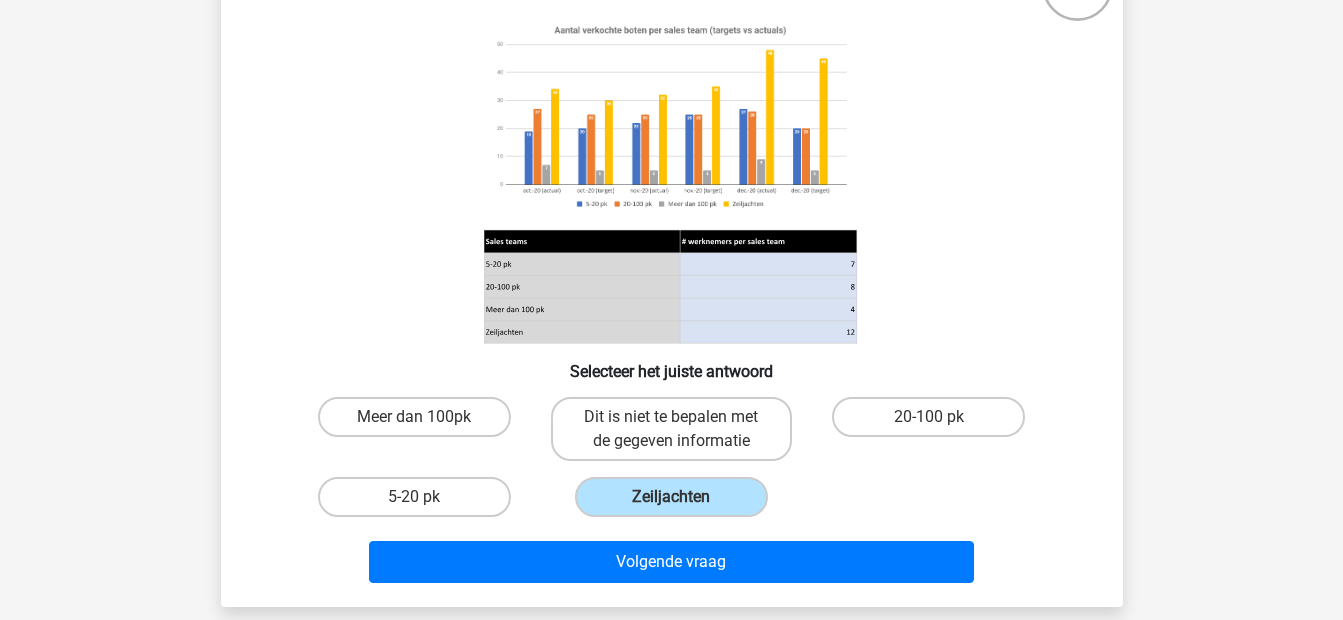 scroll, scrollTop: 225, scrollLeft: 0, axis: vertical 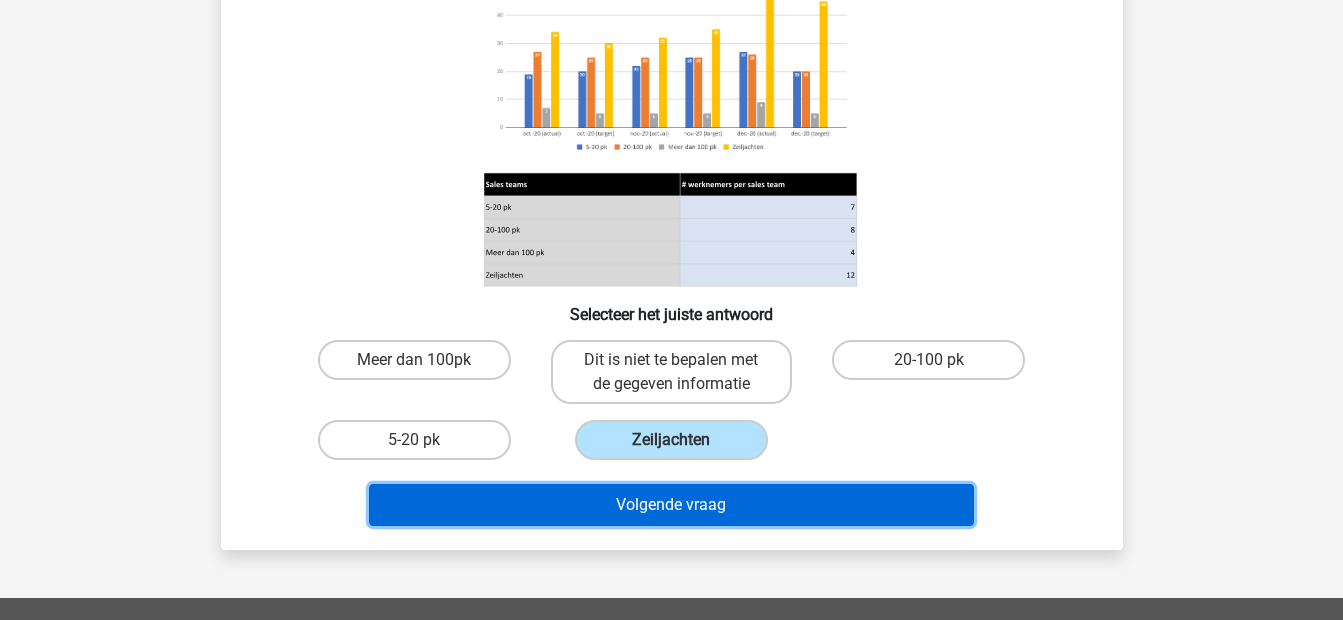 click on "Volgende vraag" at bounding box center (671, 505) 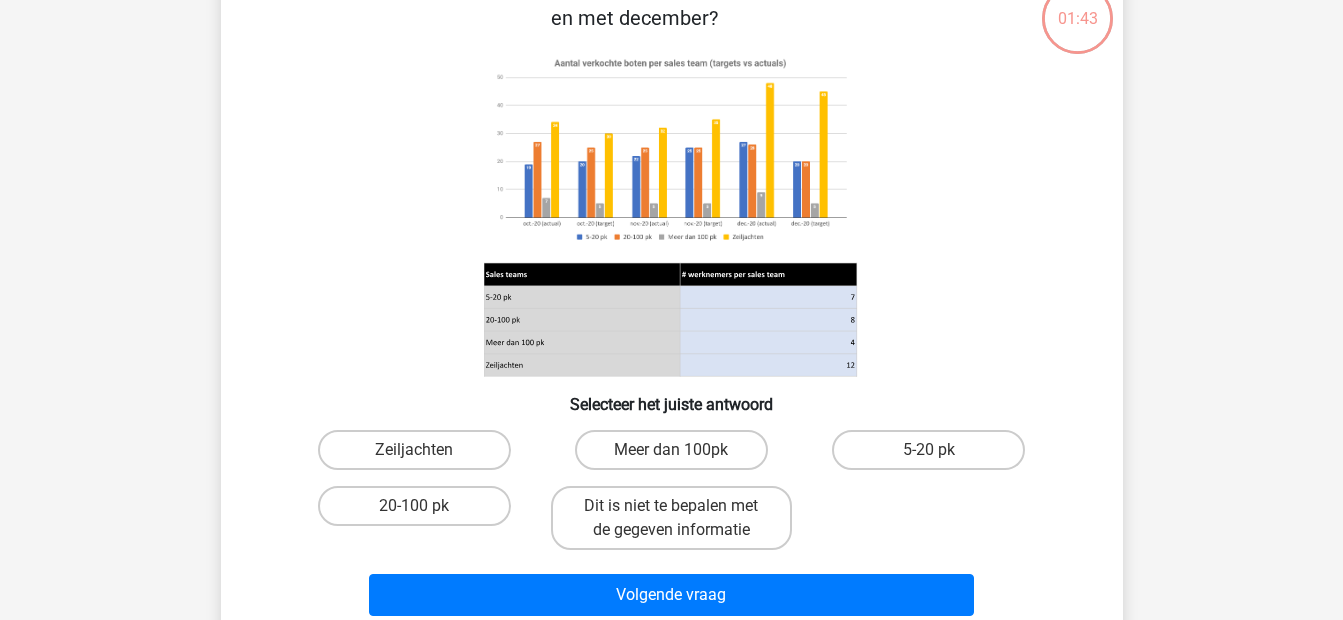 scroll, scrollTop: 92, scrollLeft: 0, axis: vertical 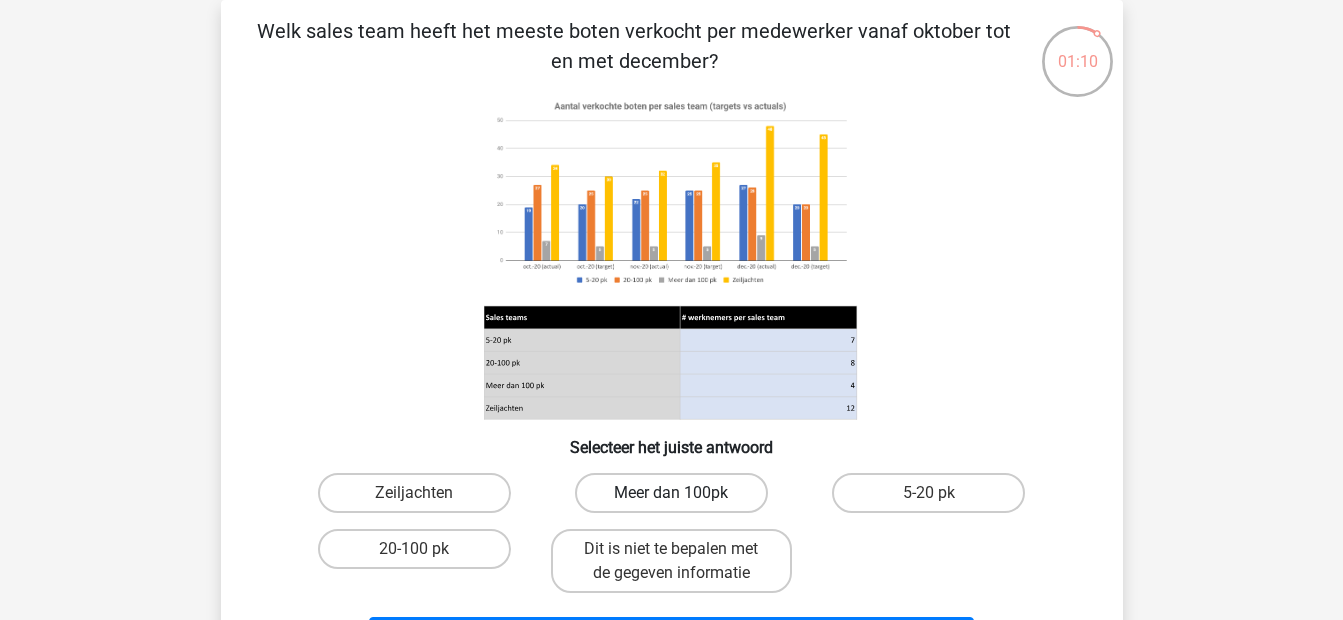 click on "Meer dan 100pk" at bounding box center [671, 493] 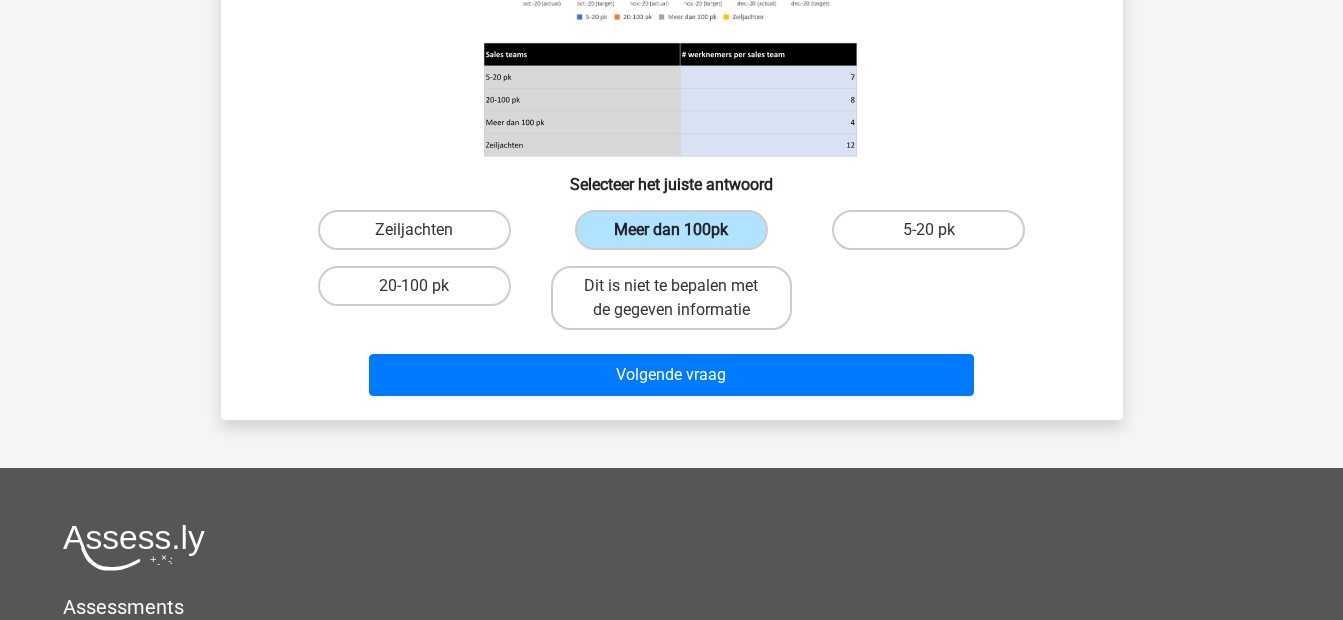 scroll, scrollTop: 359, scrollLeft: 0, axis: vertical 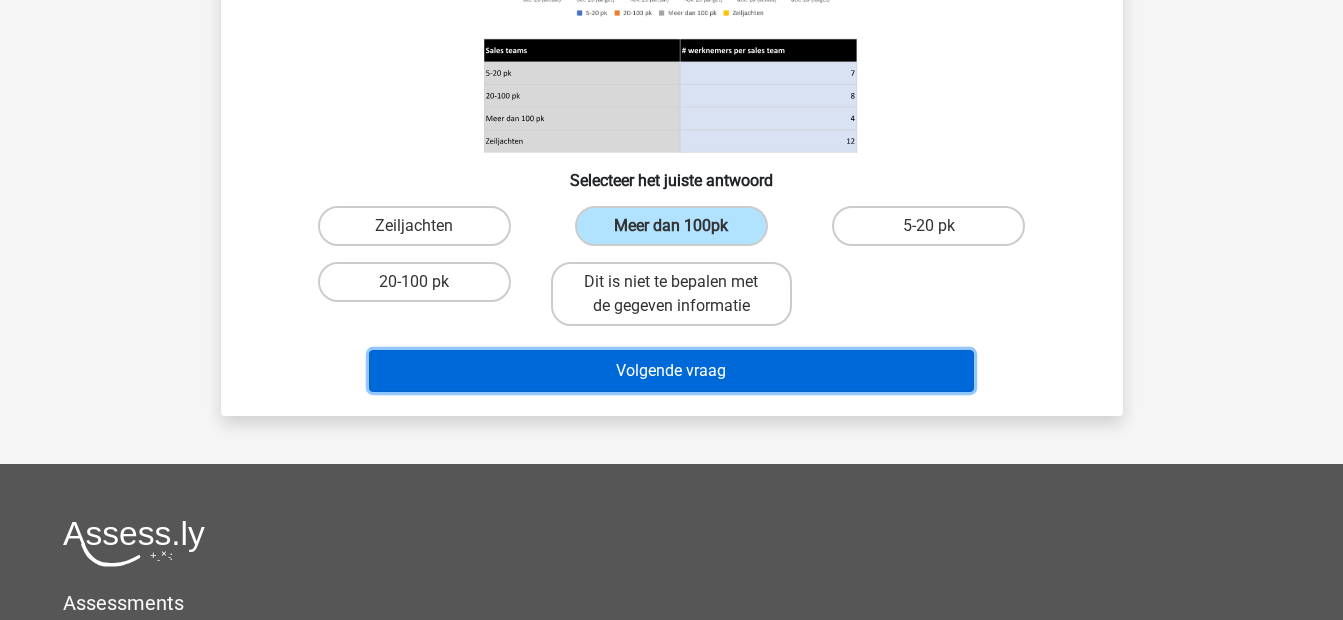 click on "Volgende vraag" at bounding box center [671, 371] 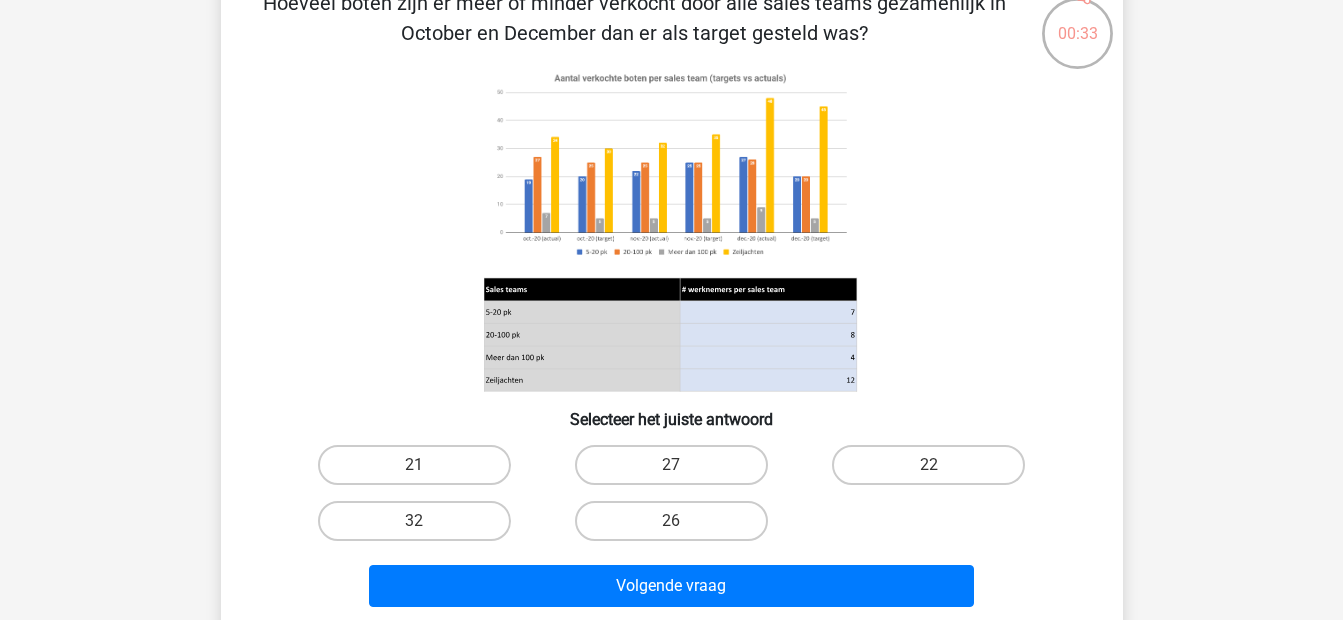 scroll, scrollTop: 92, scrollLeft: 0, axis: vertical 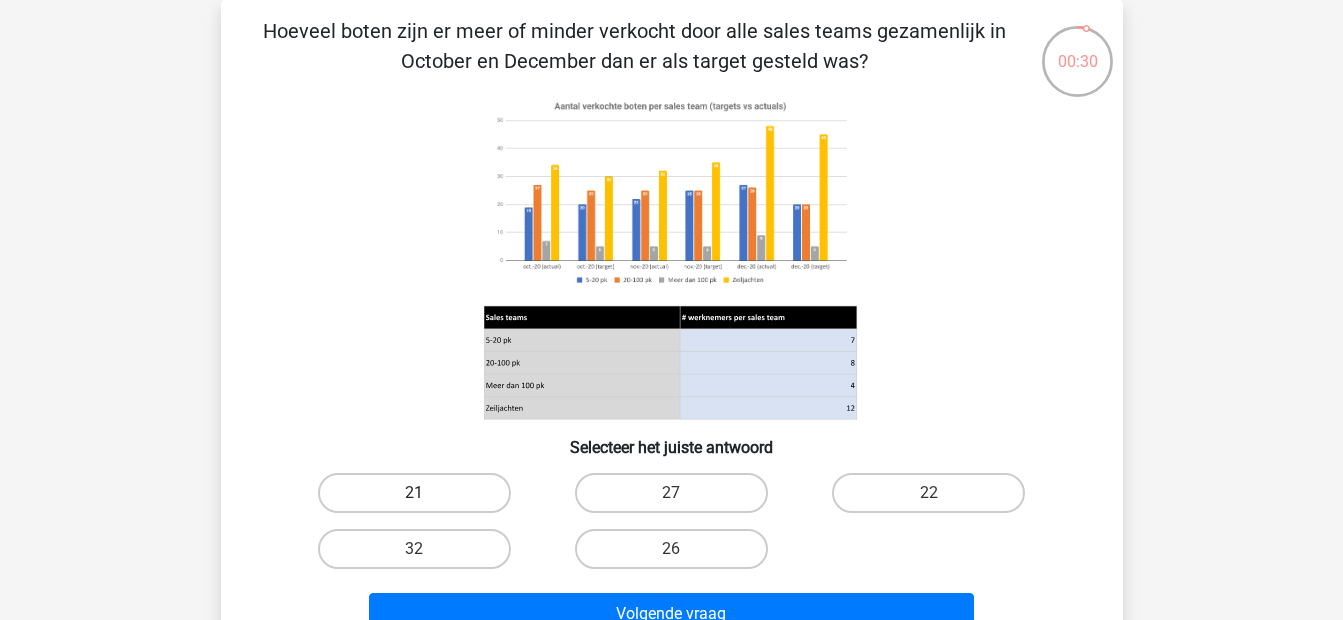 click on "21" at bounding box center (414, 493) 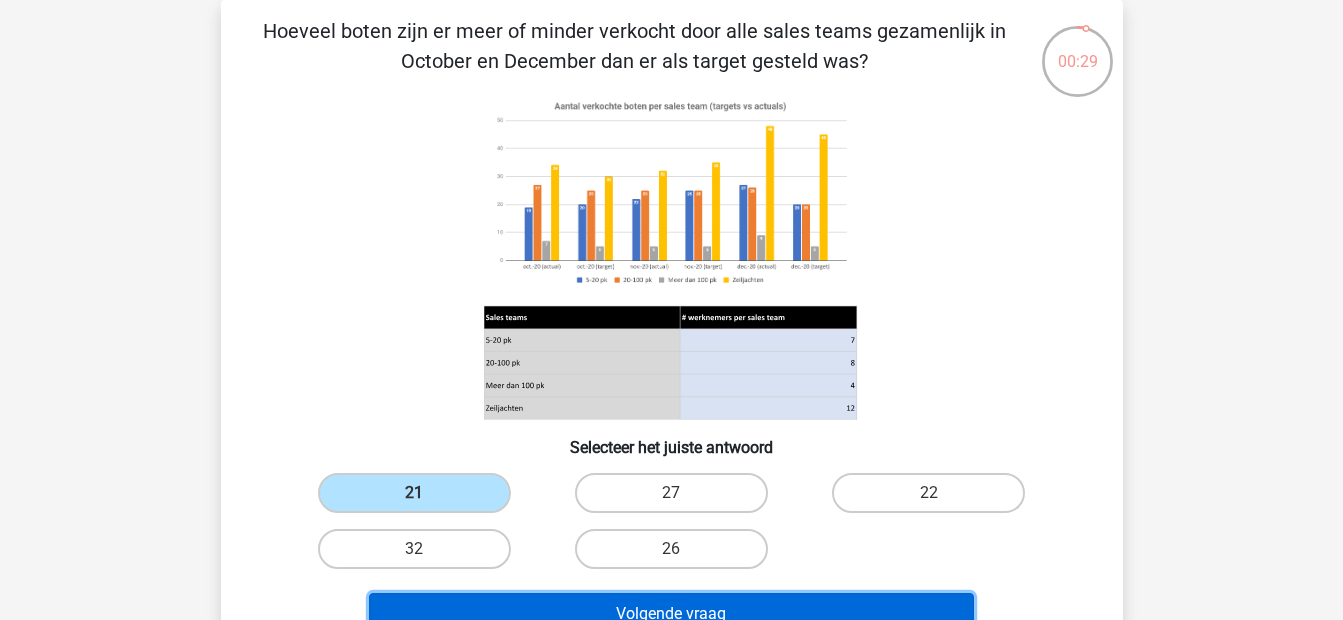 click on "Volgende vraag" at bounding box center (671, 614) 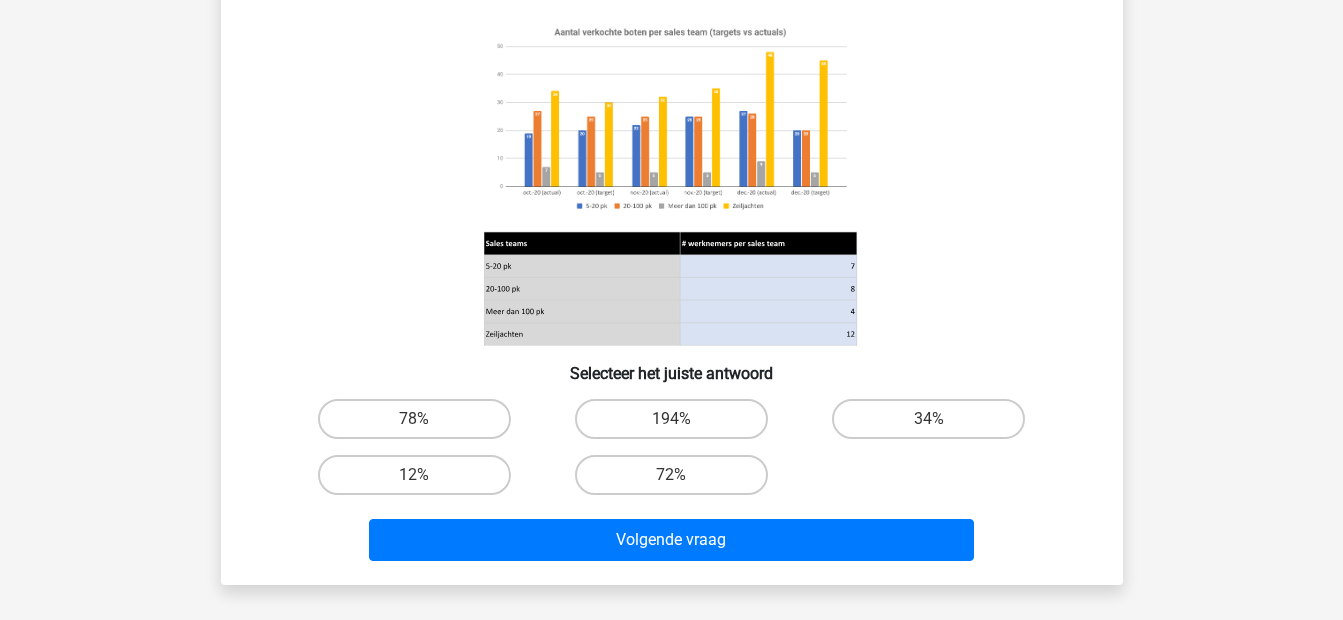 scroll, scrollTop: 0, scrollLeft: 0, axis: both 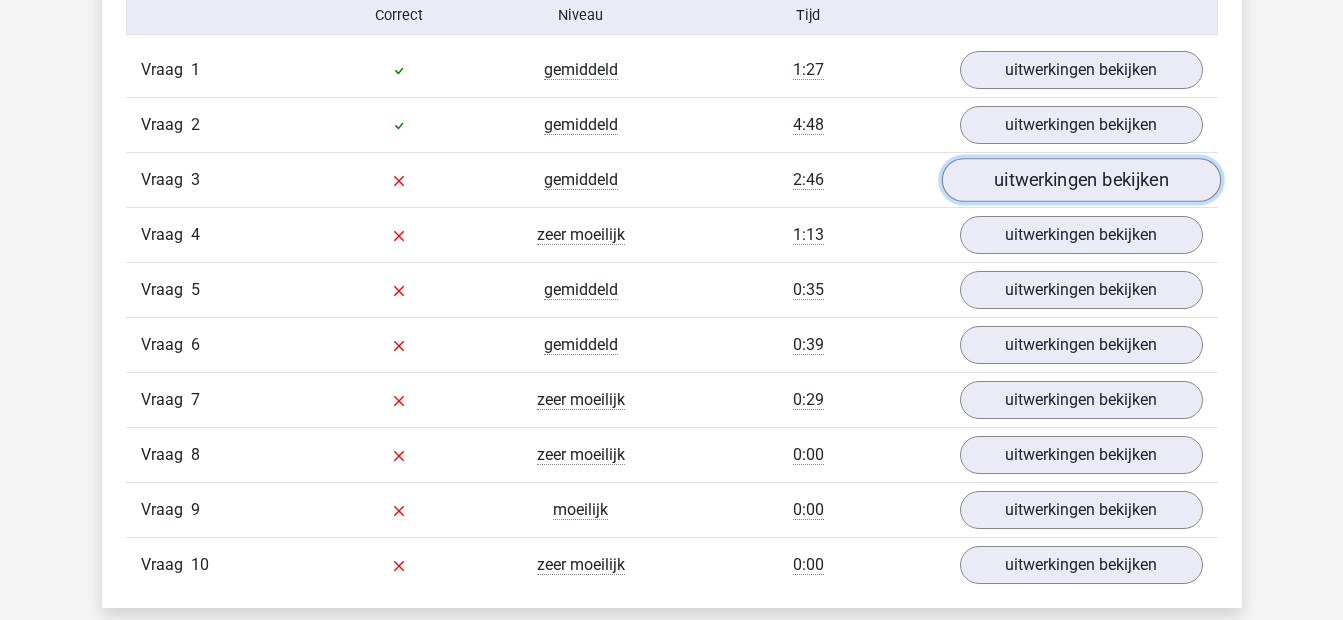 click on "uitwerkingen bekijken" at bounding box center [1080, 181] 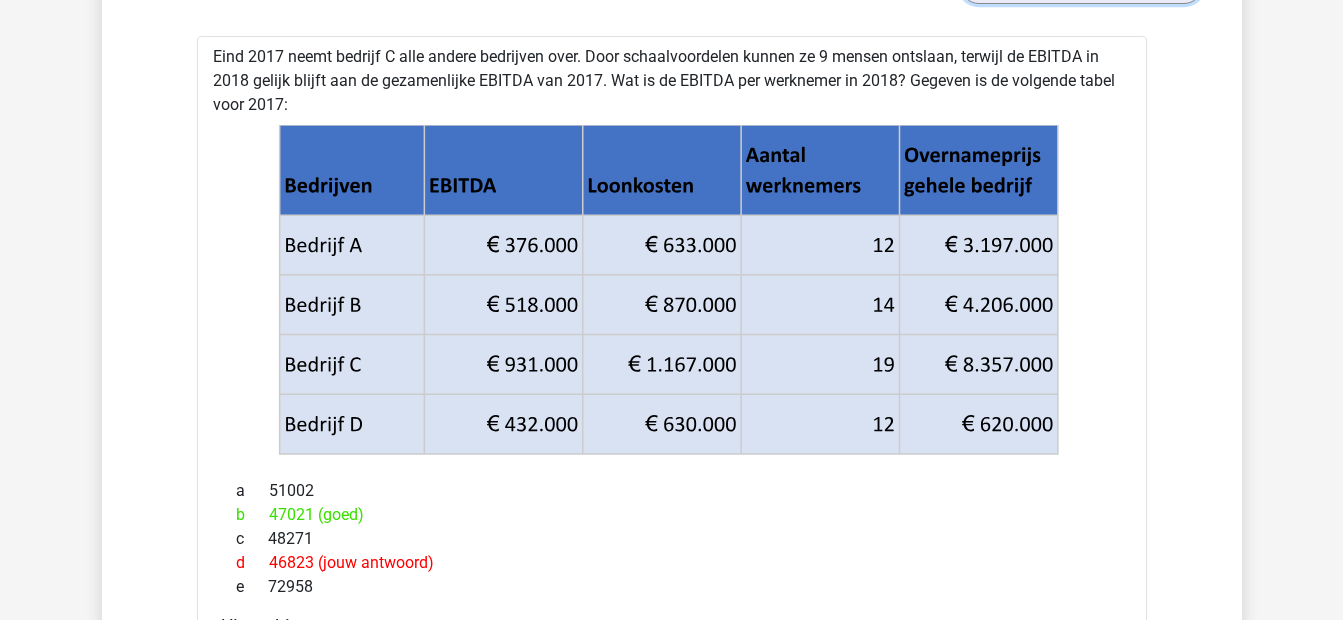 scroll, scrollTop: 1467, scrollLeft: 0, axis: vertical 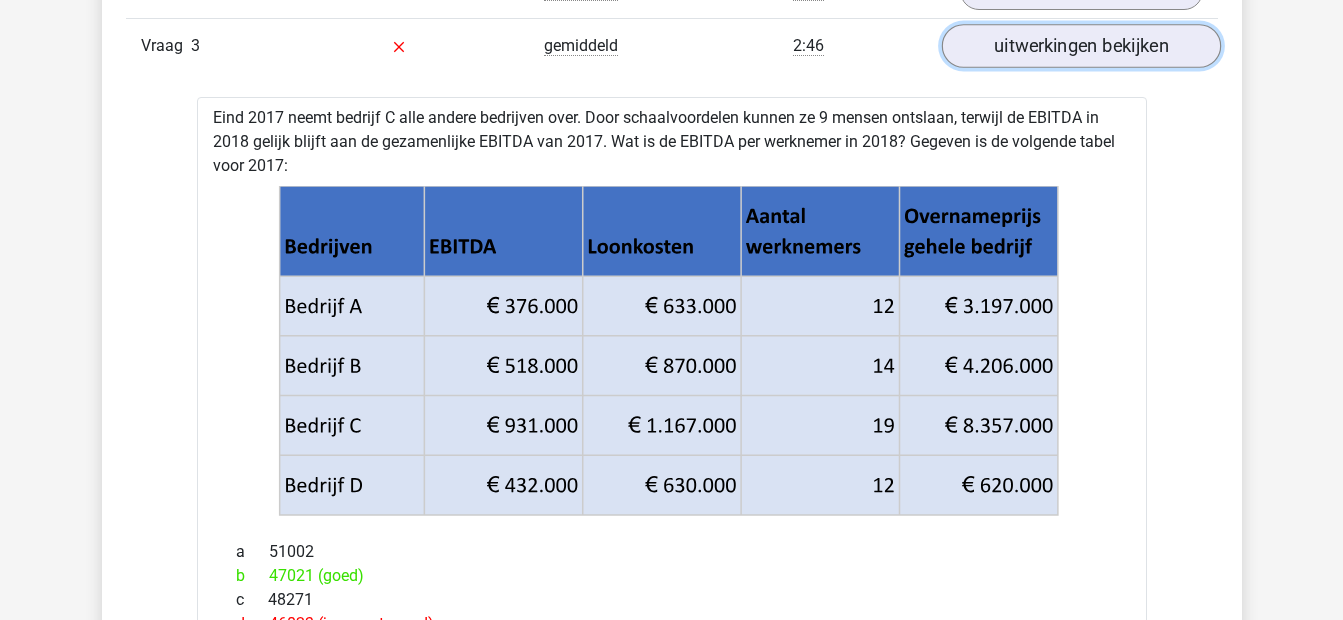 click on "uitwerkingen bekijken" at bounding box center [1080, 47] 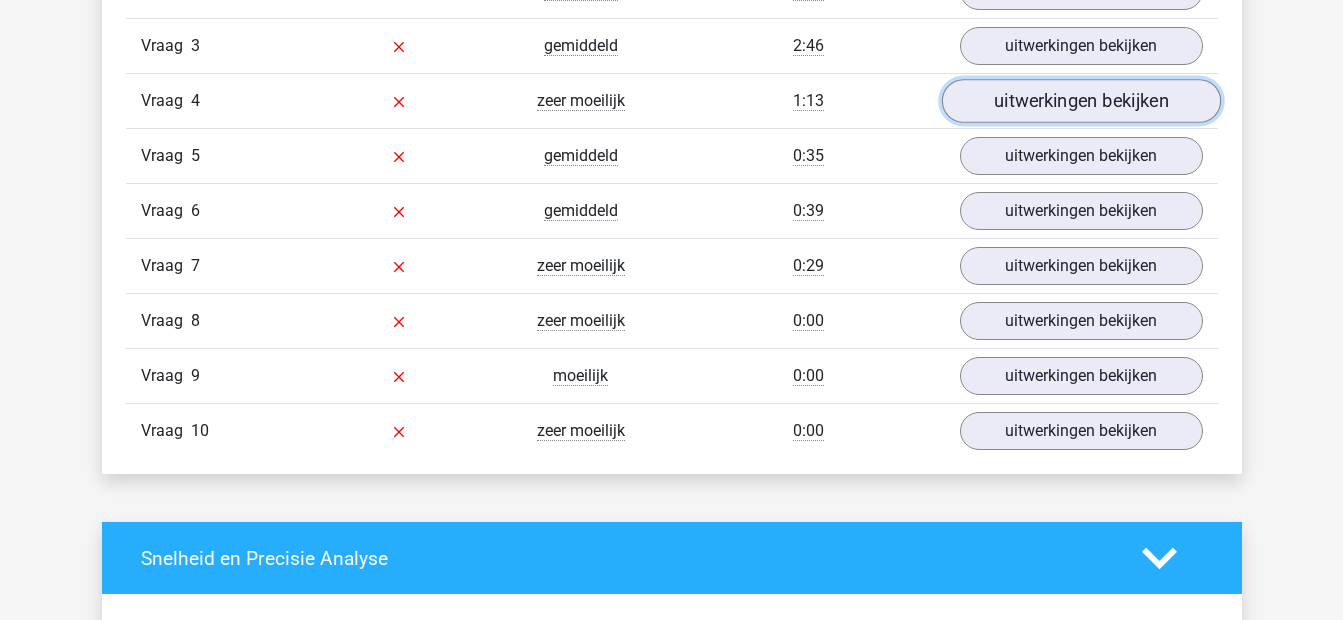 click on "uitwerkingen bekijken" at bounding box center [1080, 102] 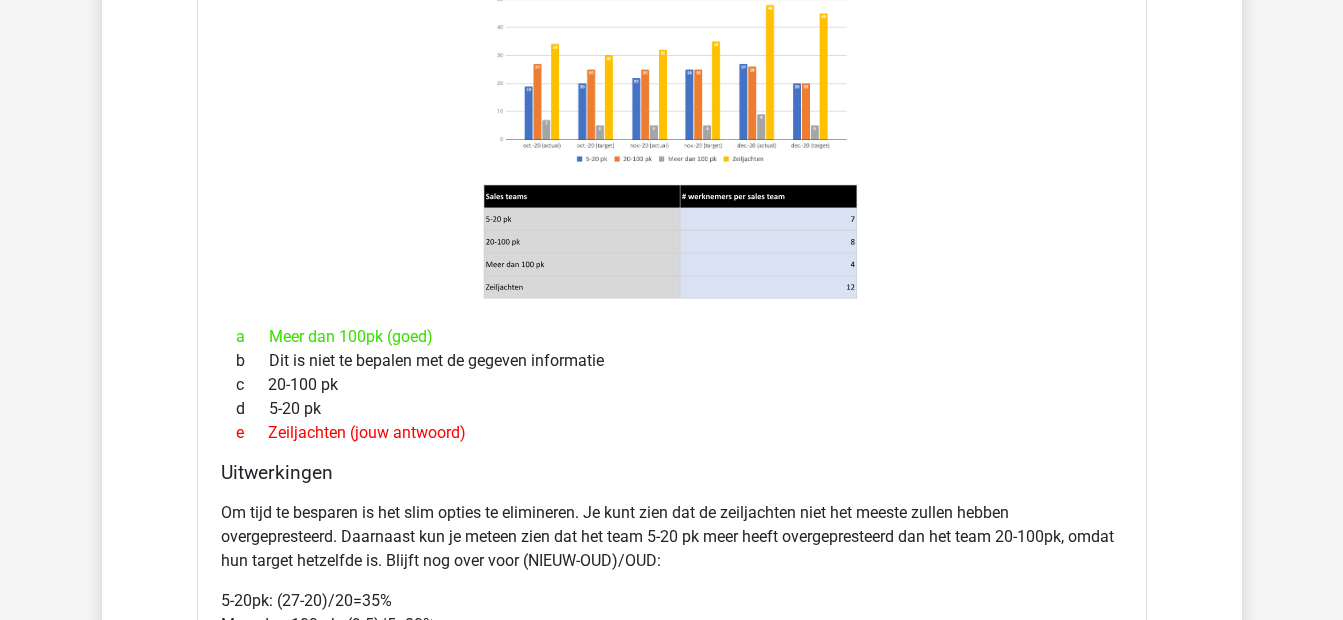 scroll, scrollTop: 1733, scrollLeft: 0, axis: vertical 